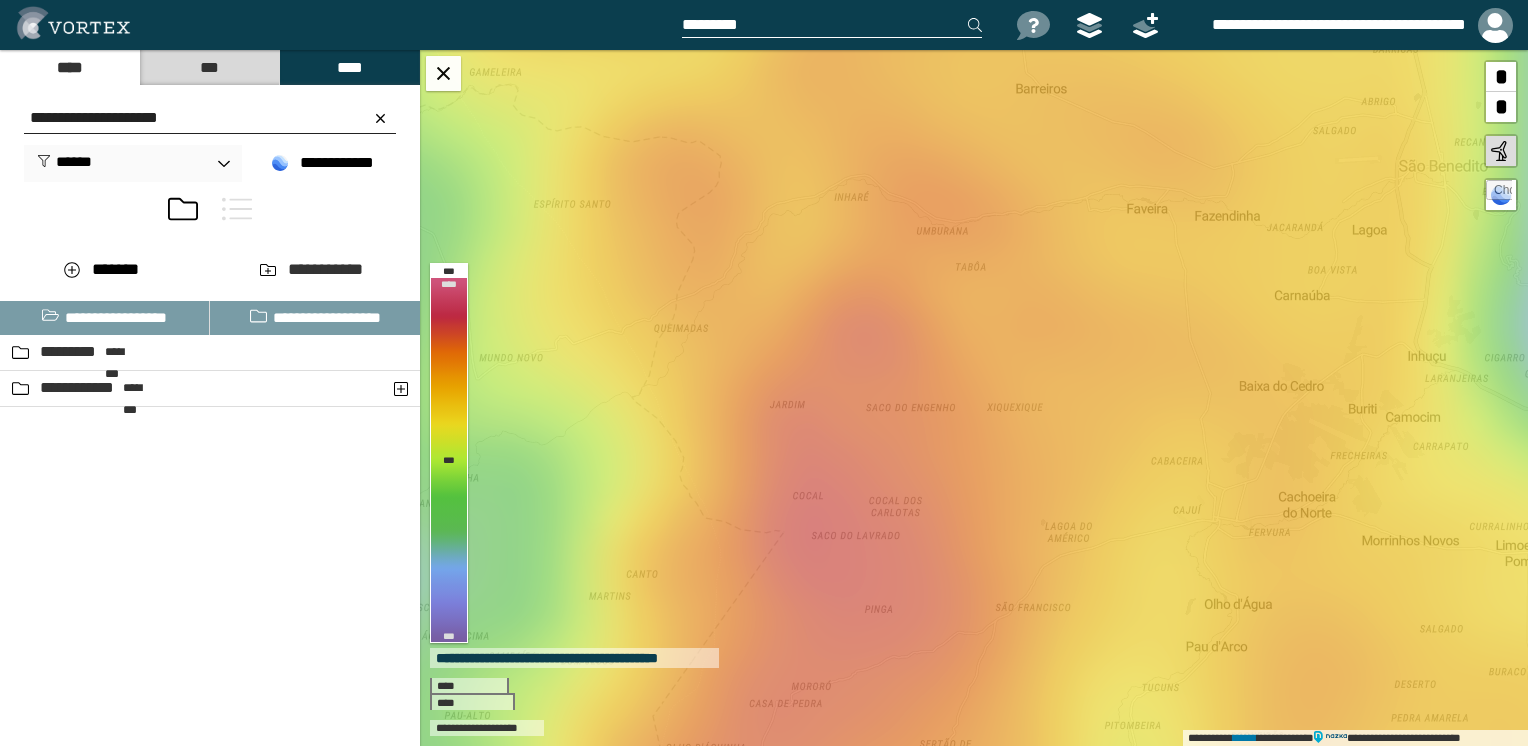 scroll, scrollTop: 0, scrollLeft: 0, axis: both 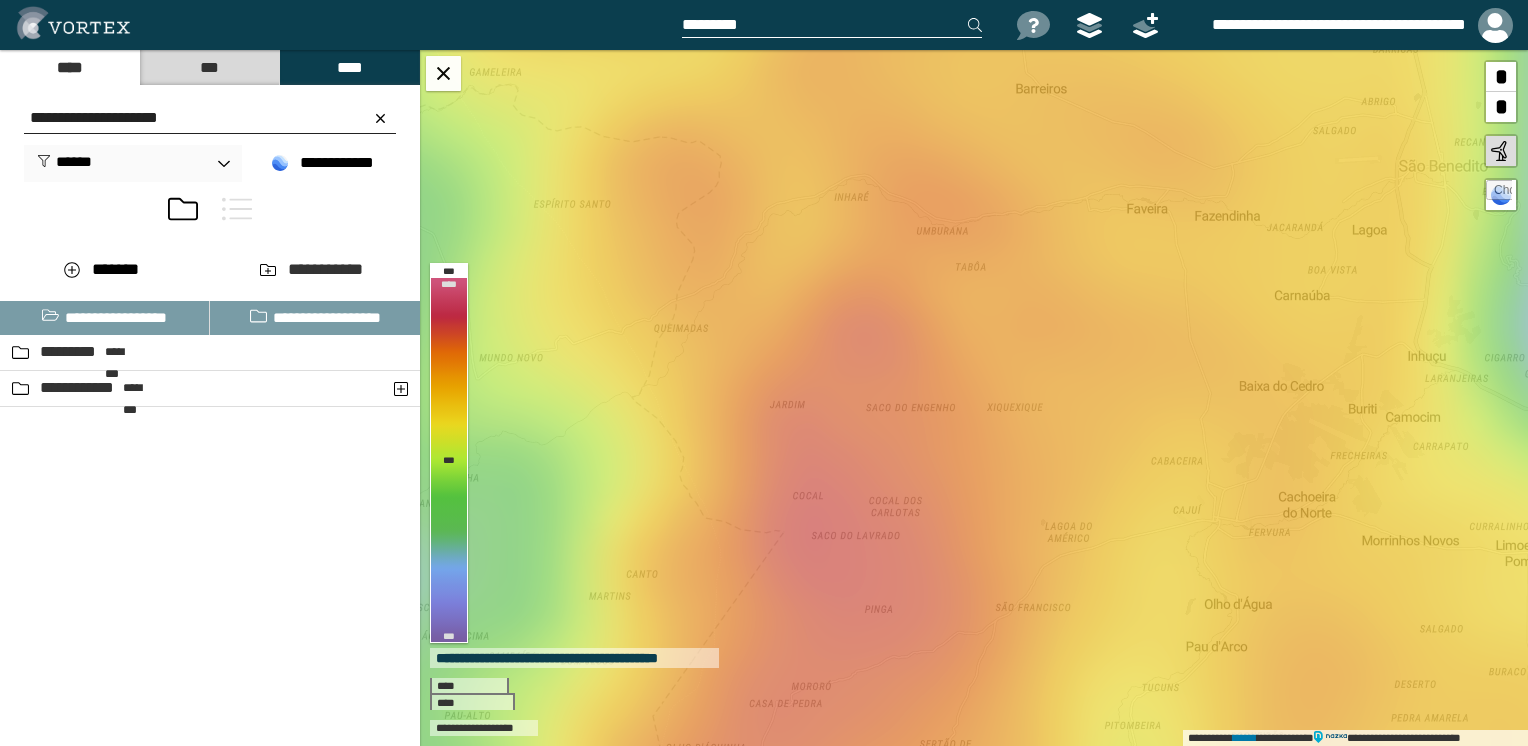 paste 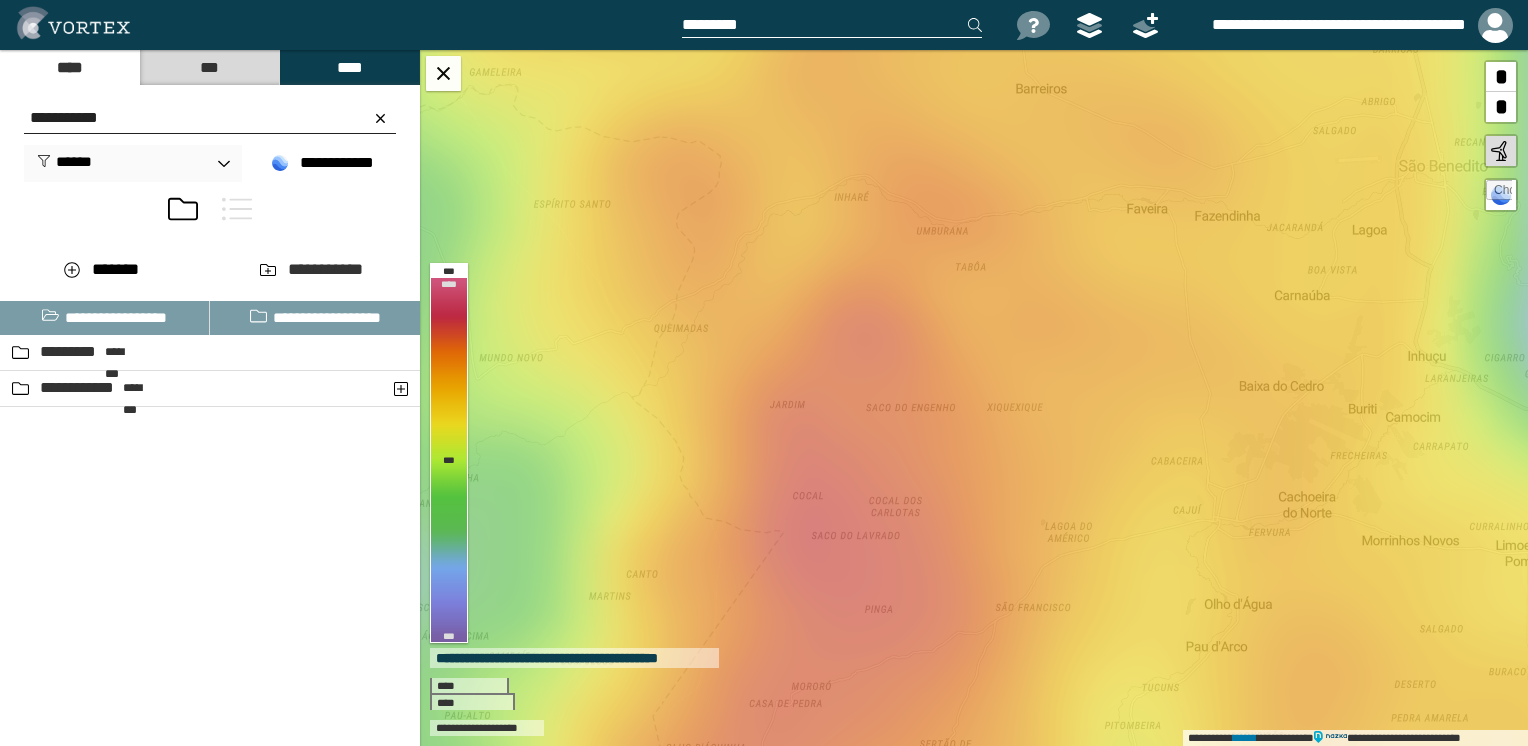 click on "**********" at bounding box center (210, 118) 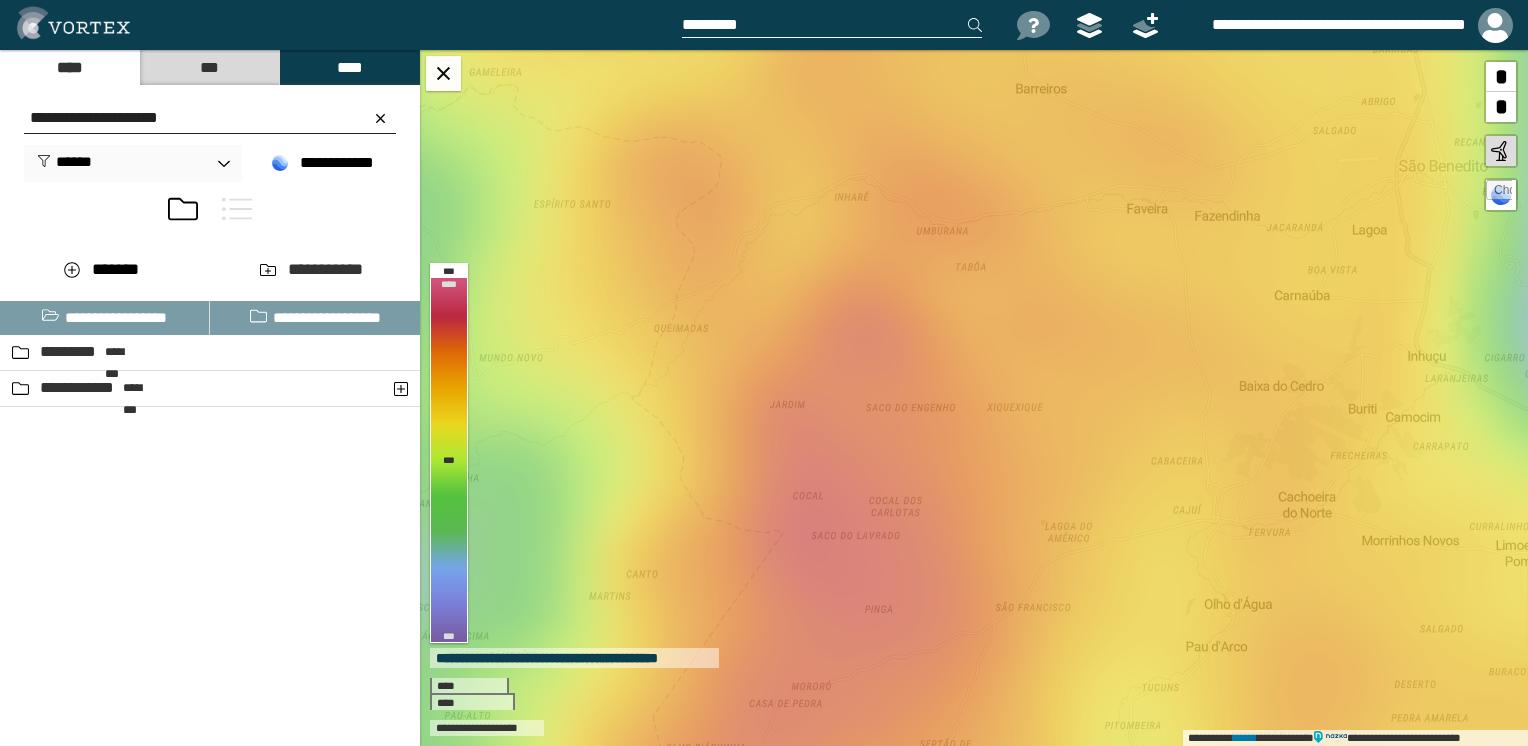 type on "**********" 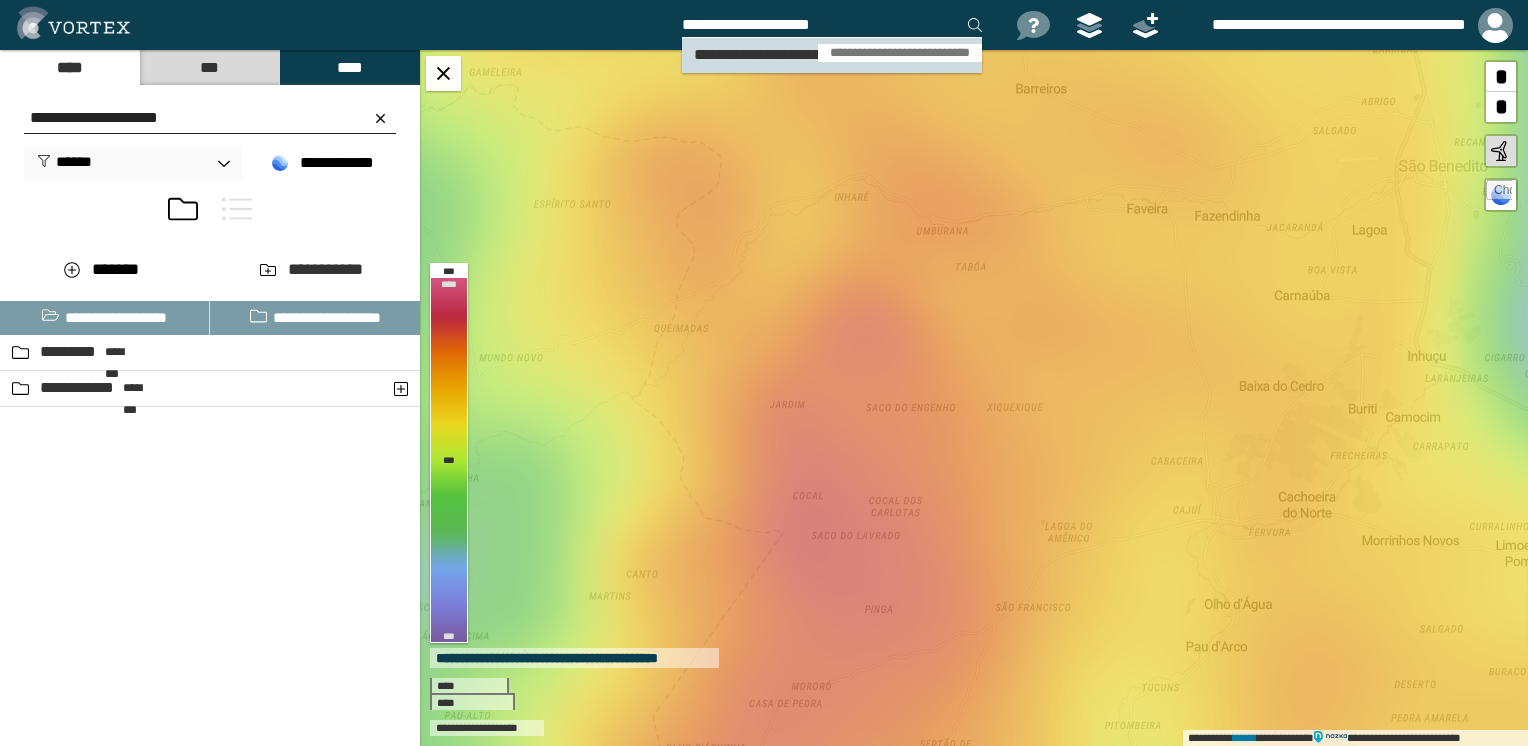 type on "**********" 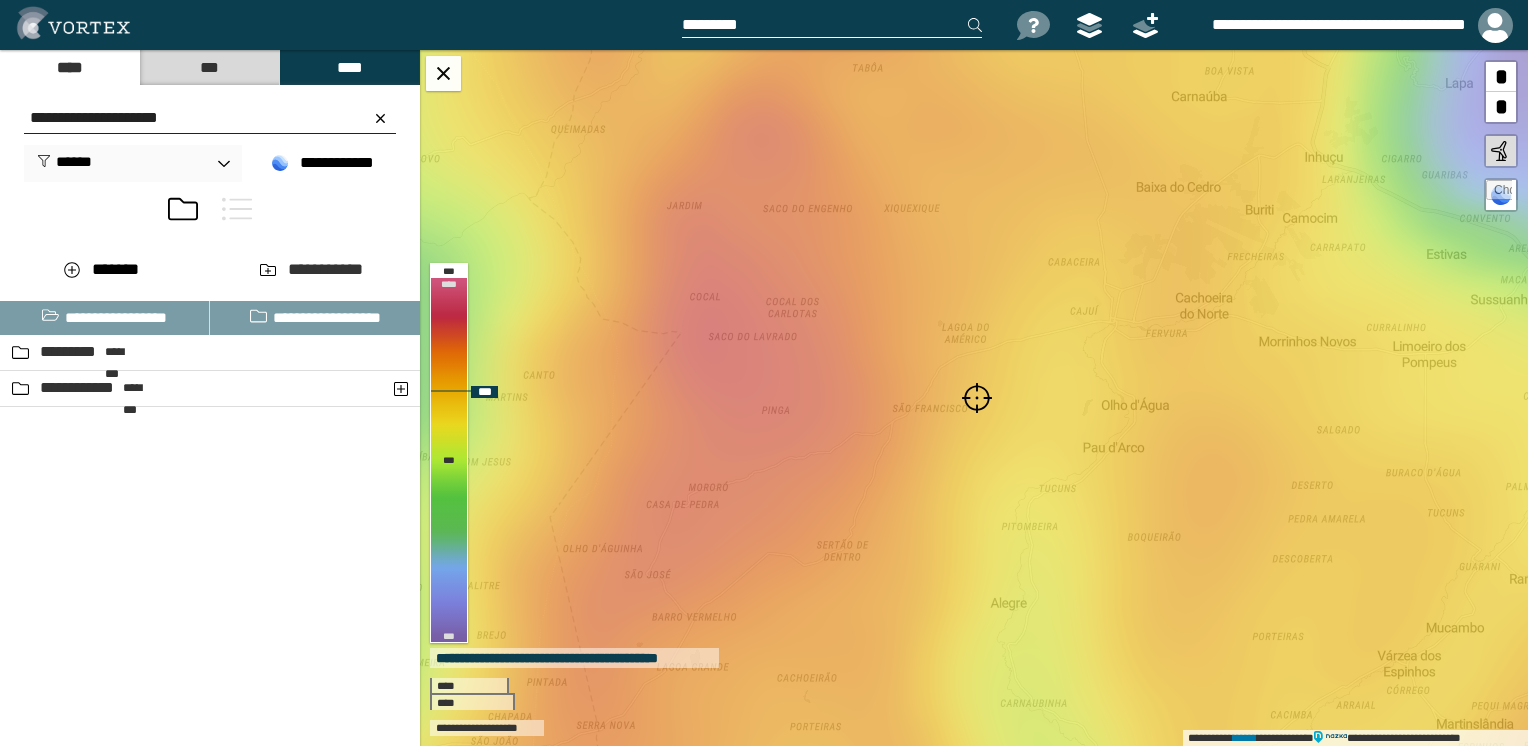 click at bounding box center [977, 398] 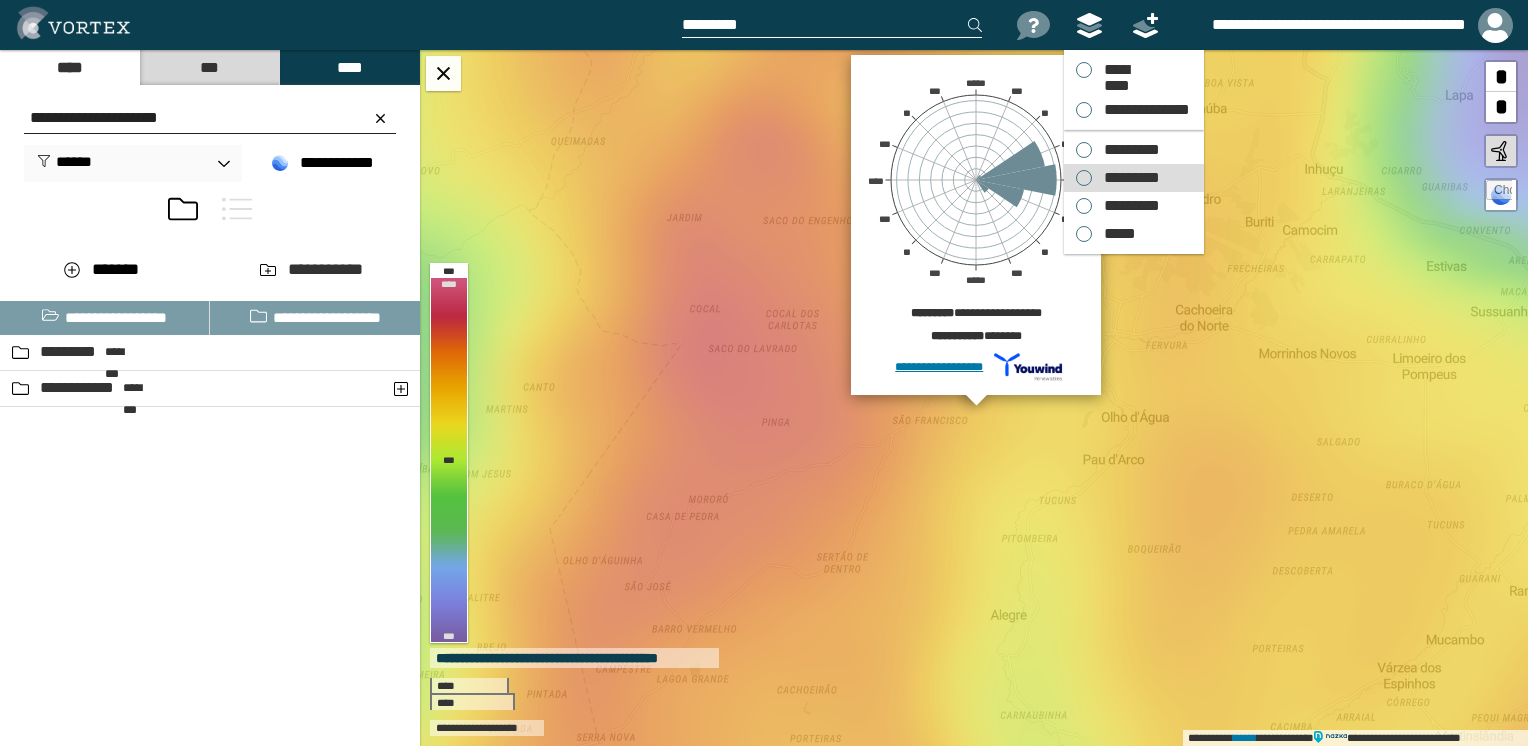 click on "*********" at bounding box center [1127, 178] 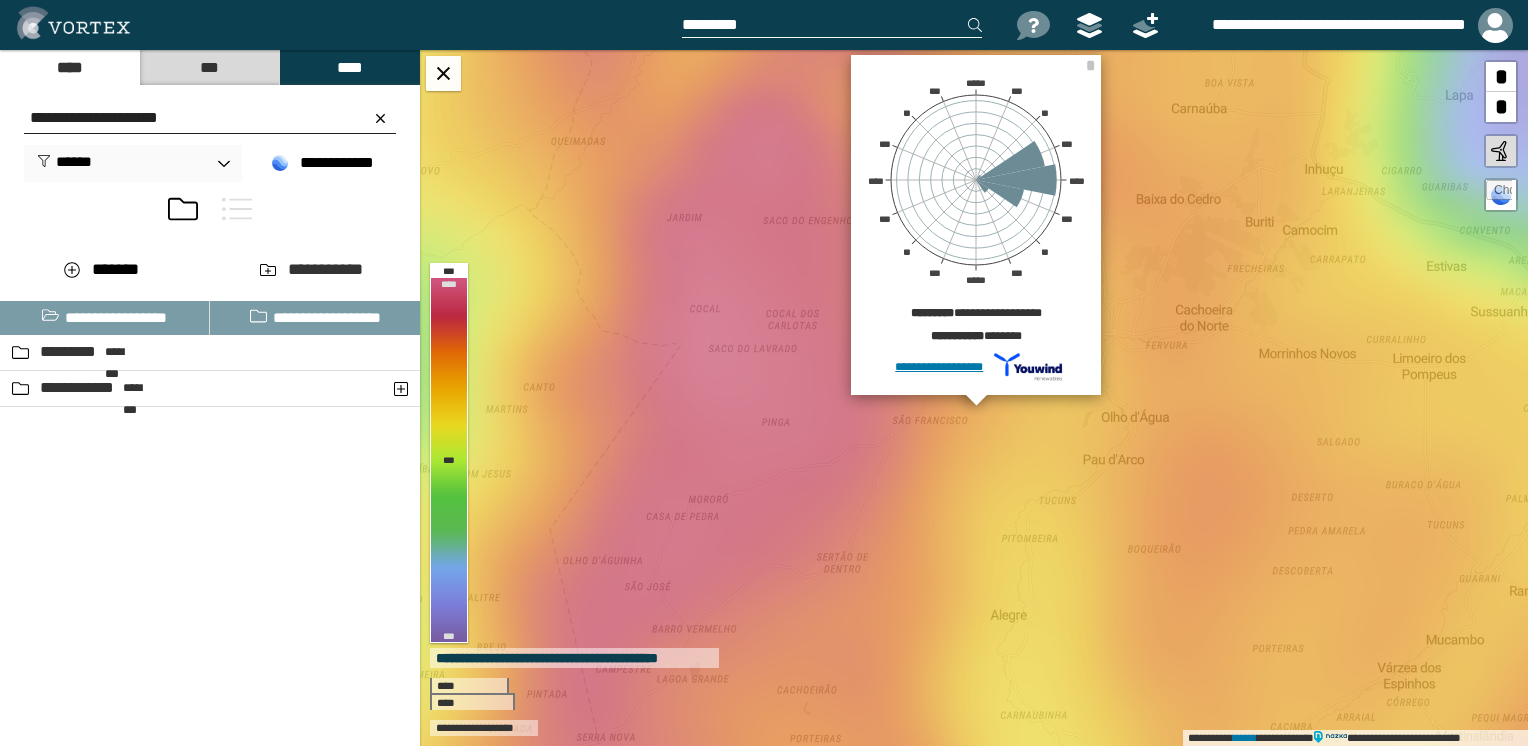 drag, startPoint x: 204, startPoint y: 116, endPoint x: 6, endPoint y: 102, distance: 198.49434 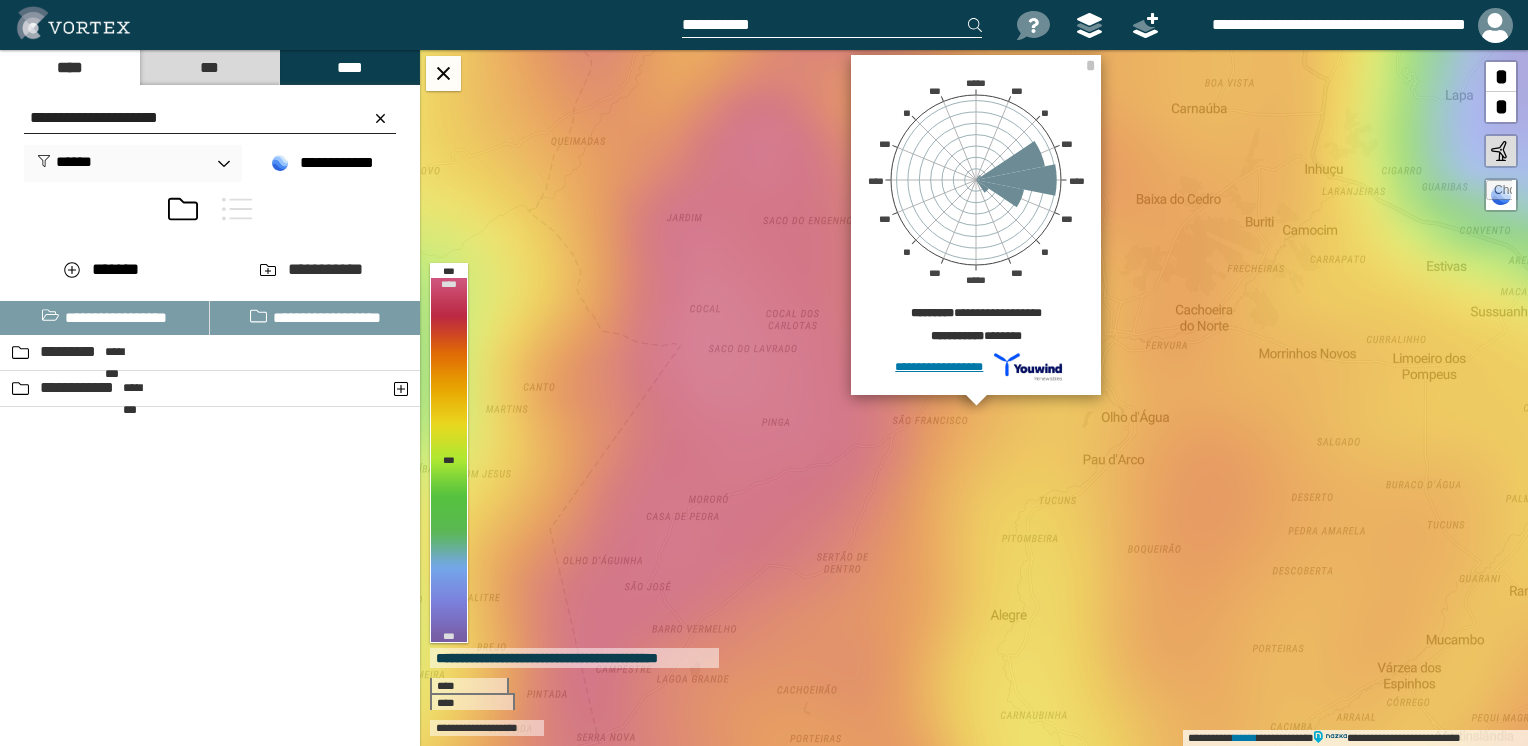click on "**********" at bounding box center (832, 25) 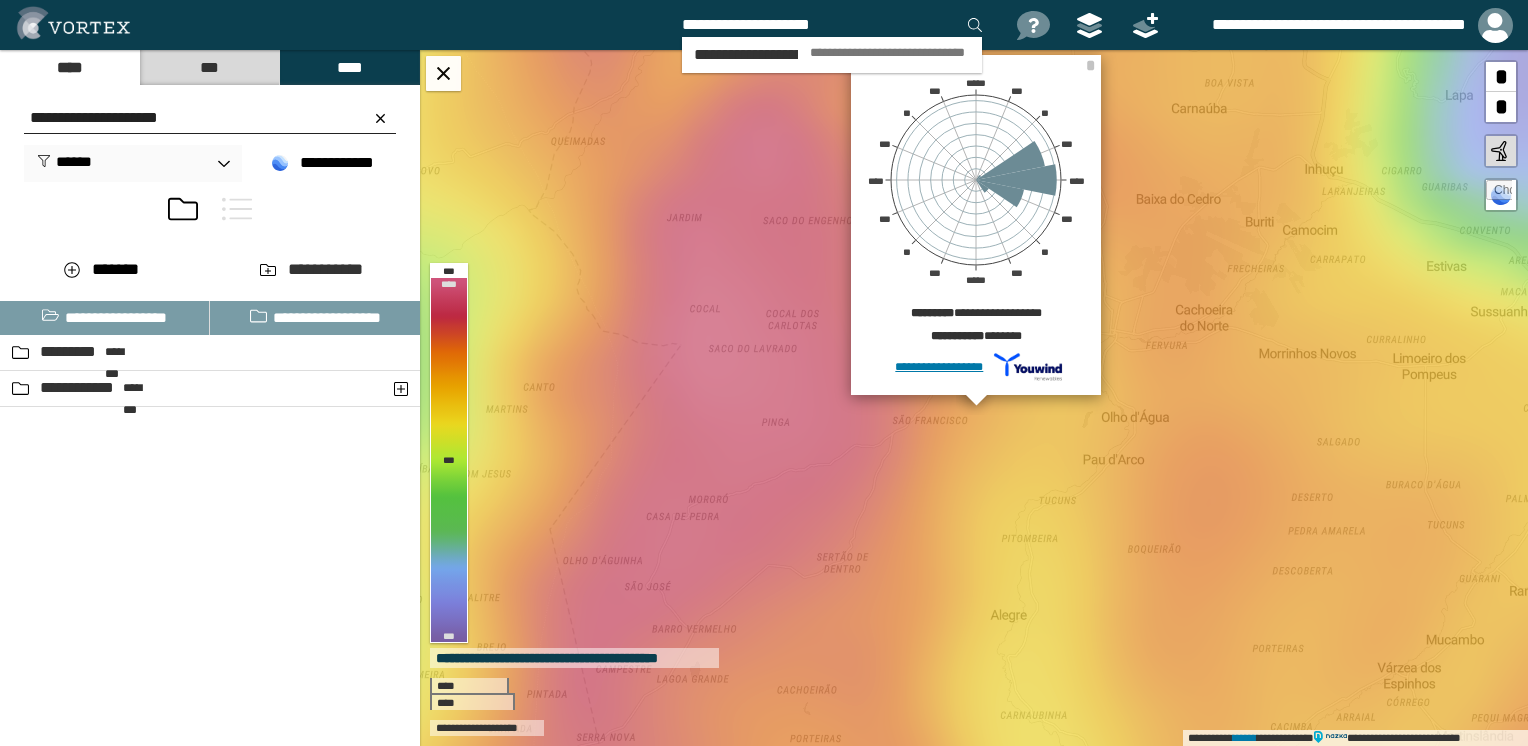 drag, startPoint x: 839, startPoint y: 26, endPoint x: 679, endPoint y: 21, distance: 160.07811 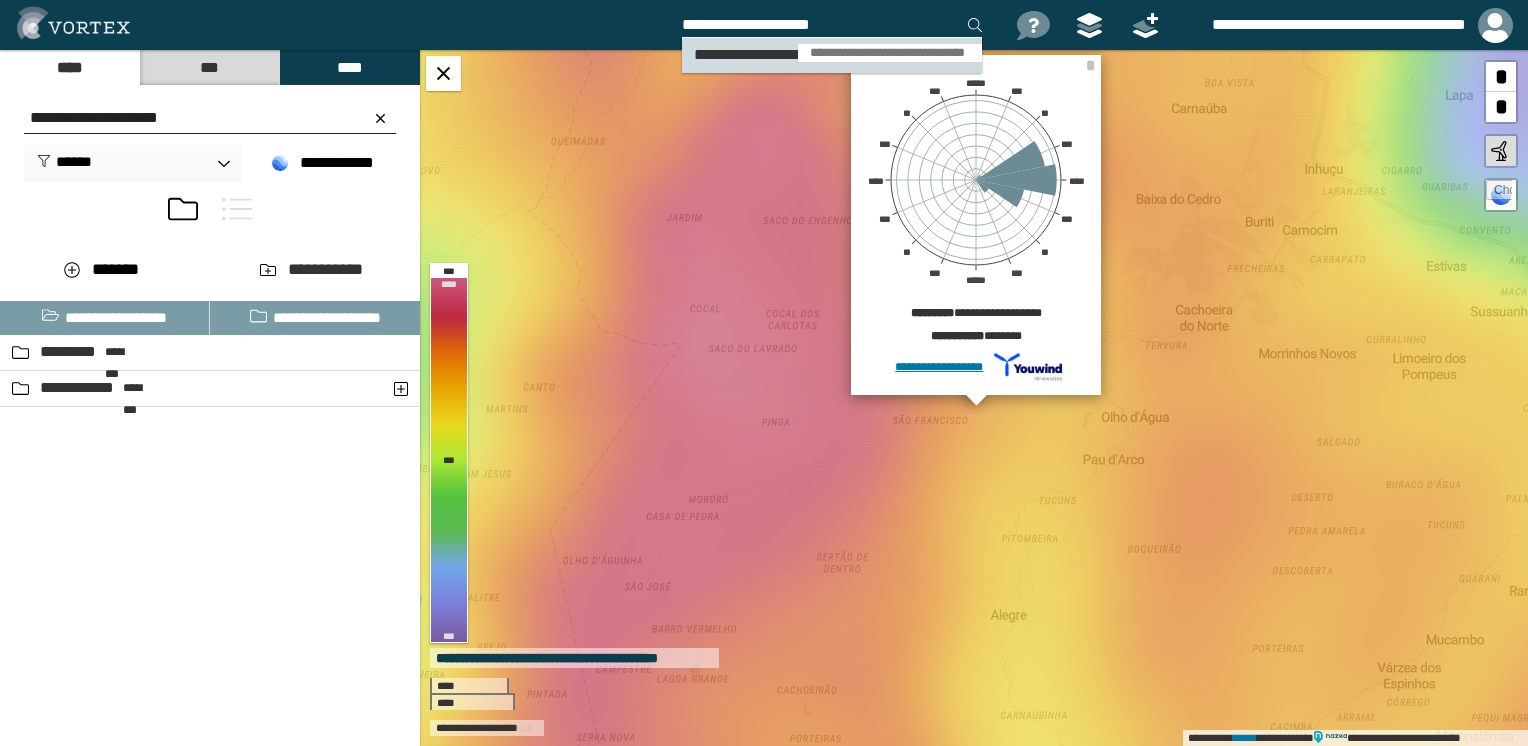 type on "**********" 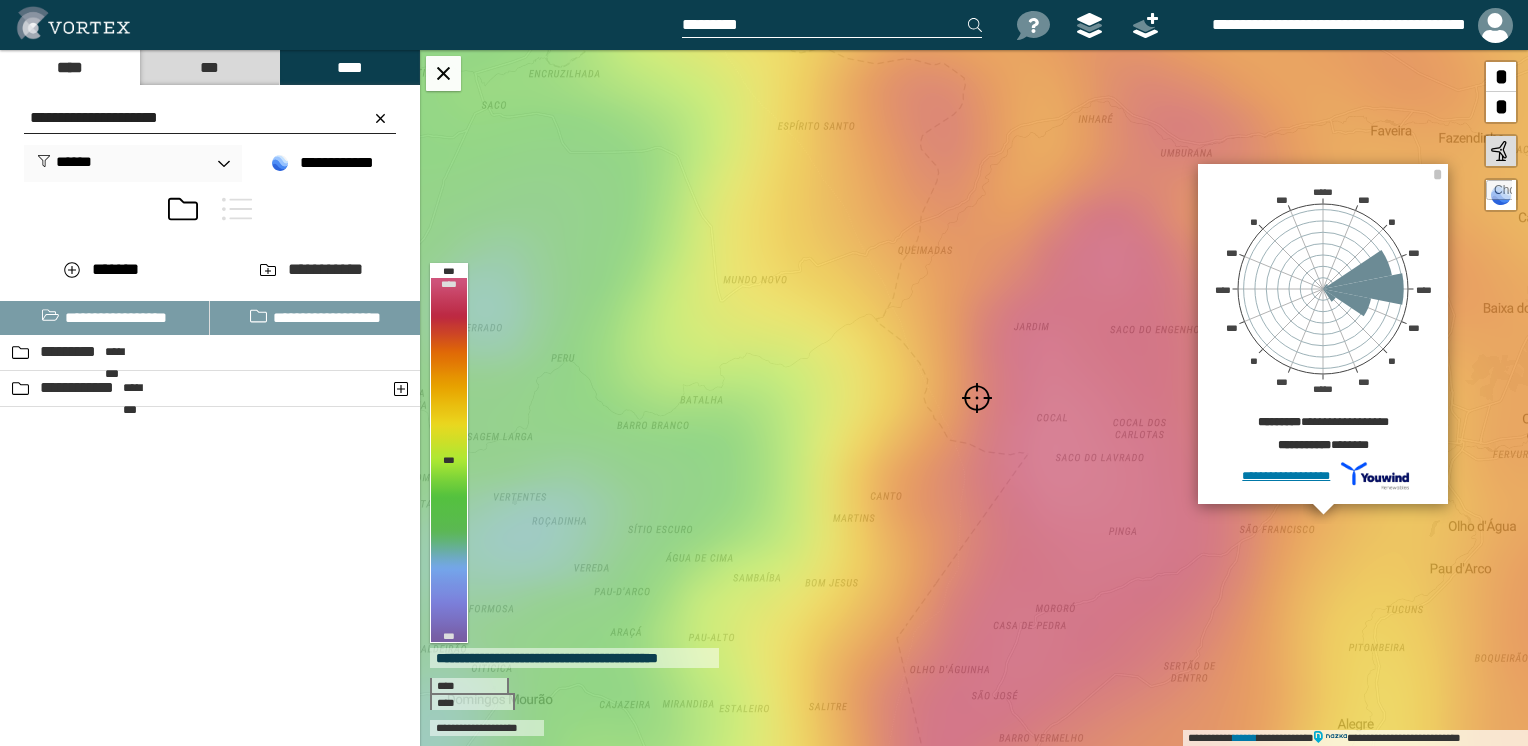 drag, startPoint x: 188, startPoint y: 119, endPoint x: 24, endPoint y: 123, distance: 164.04877 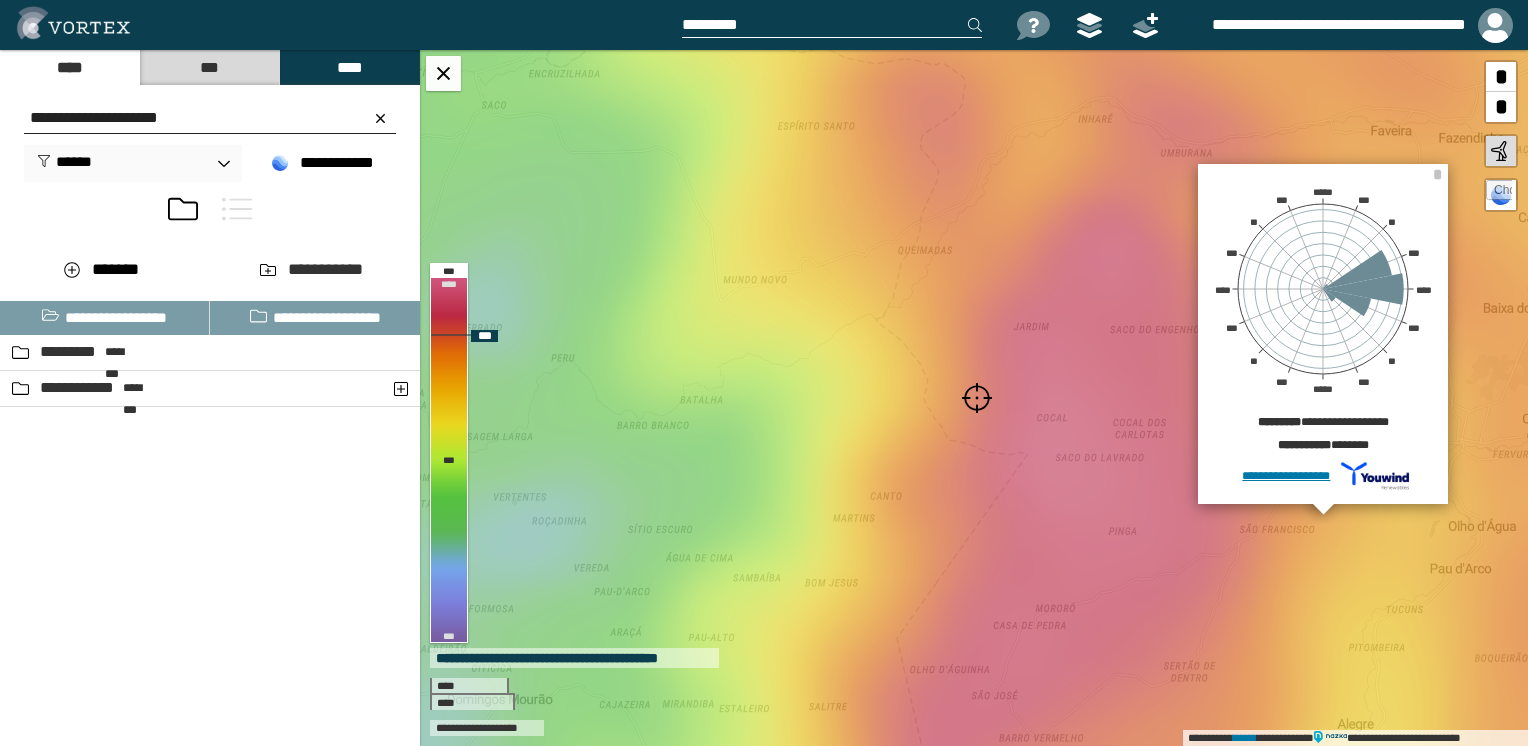 type on "**********" 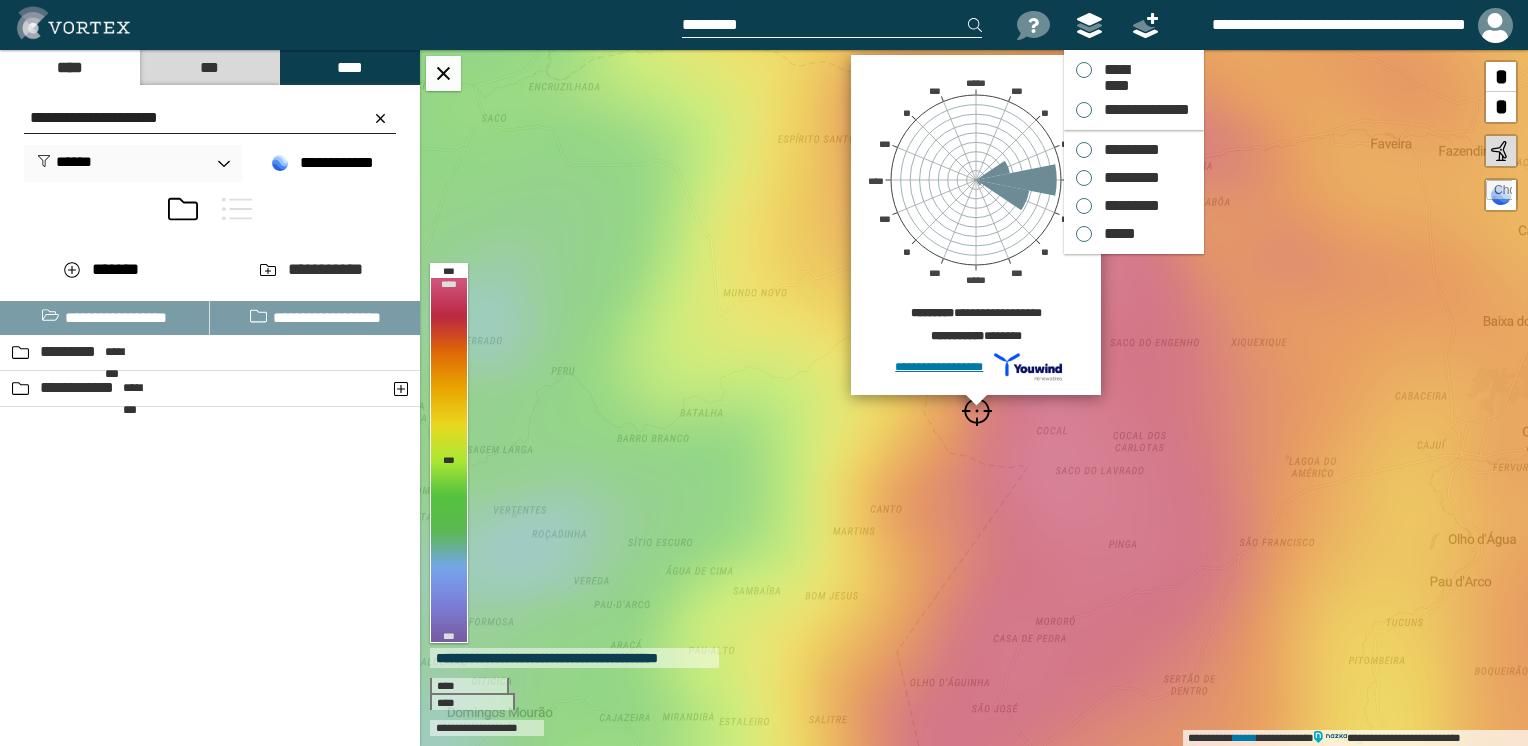 click at bounding box center (1089, 25) 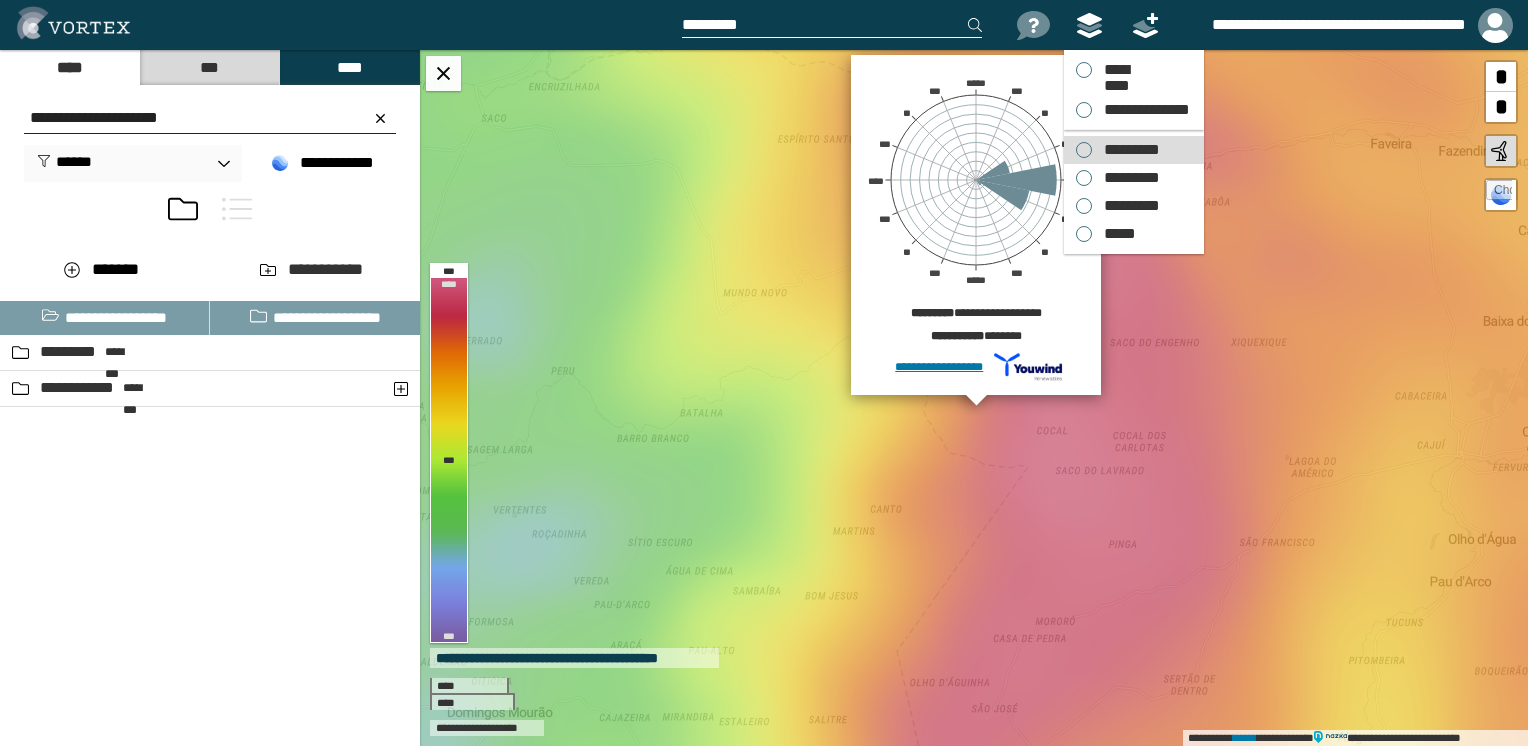 click on "*********" at bounding box center (1127, 150) 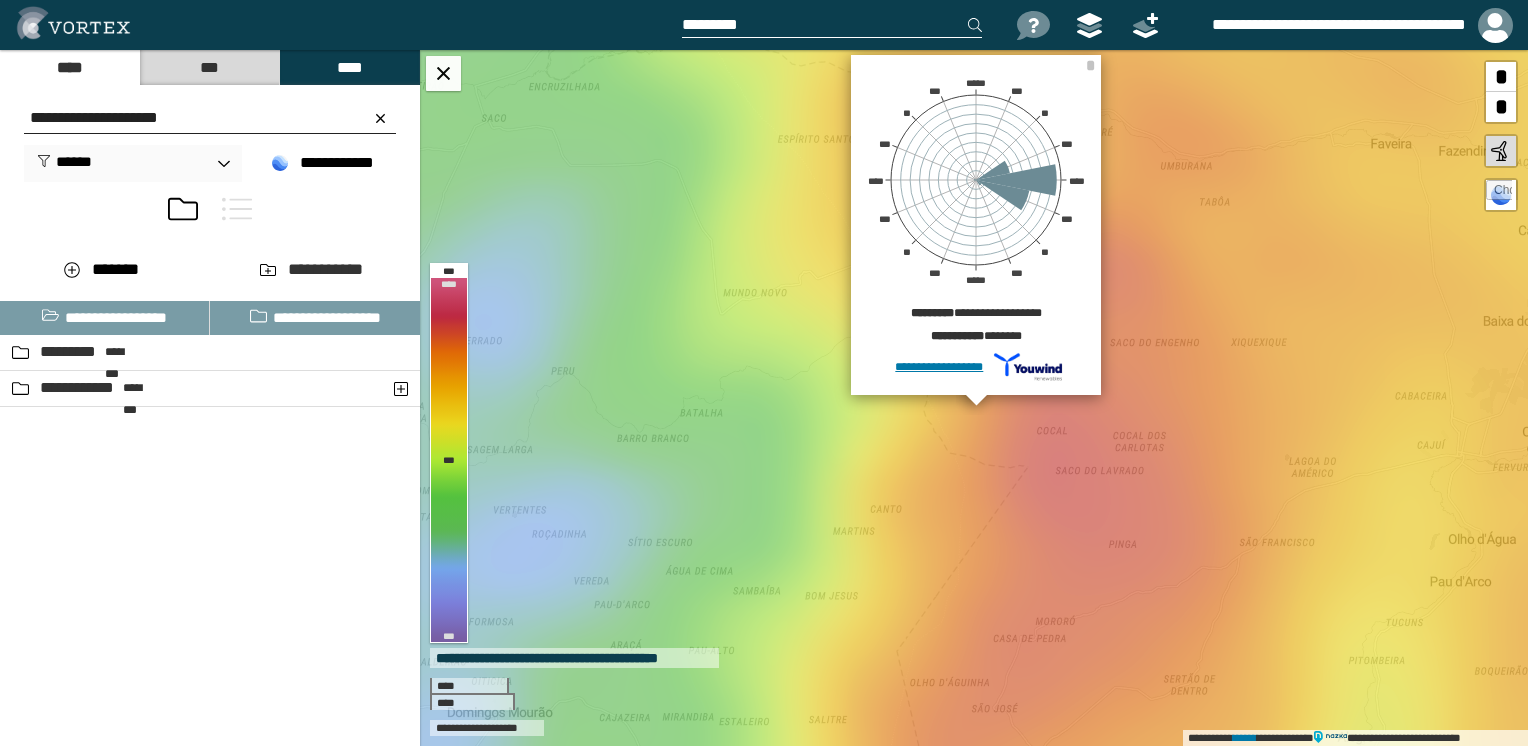 drag, startPoint x: 184, startPoint y: 119, endPoint x: -12, endPoint y: 114, distance: 196.06377 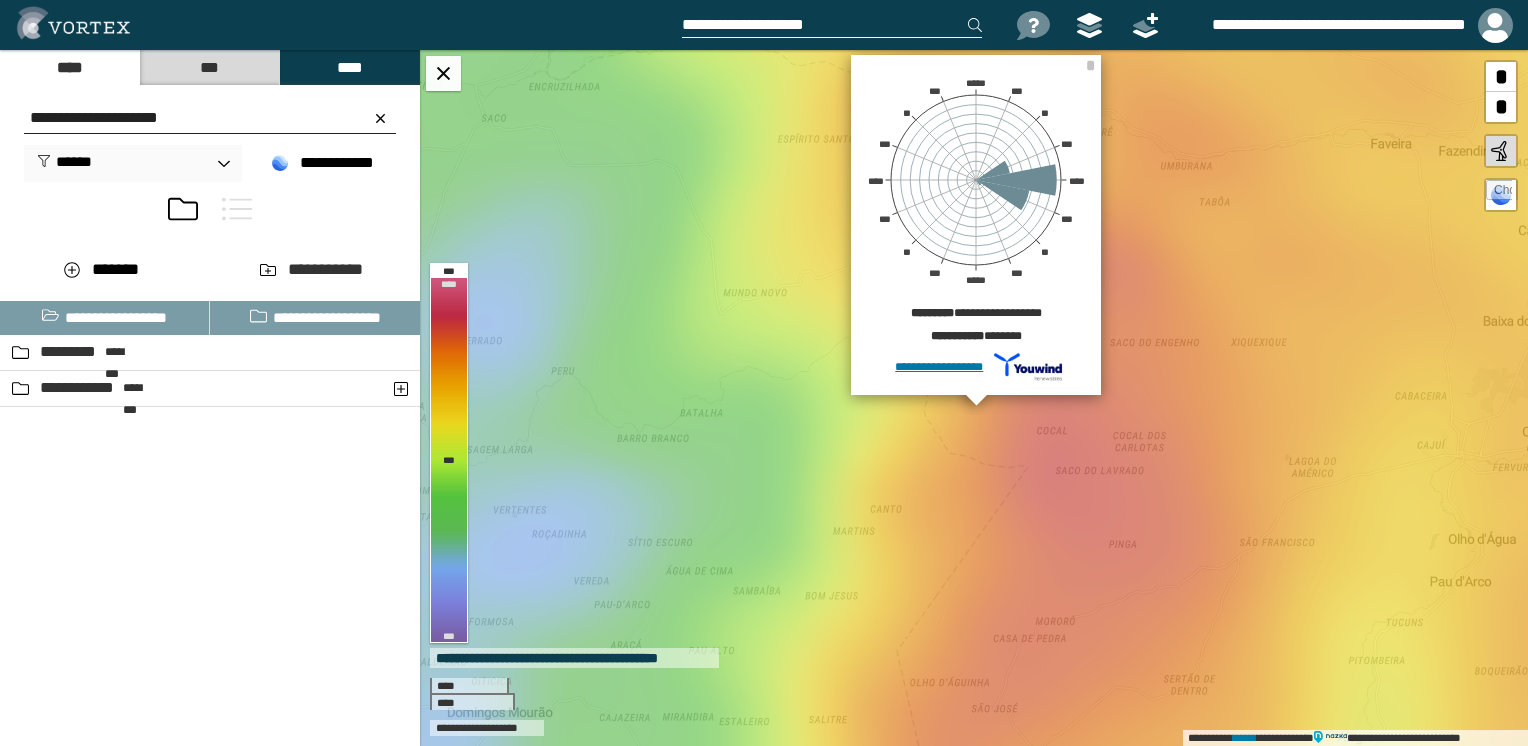 click on "**********" at bounding box center (832, 25) 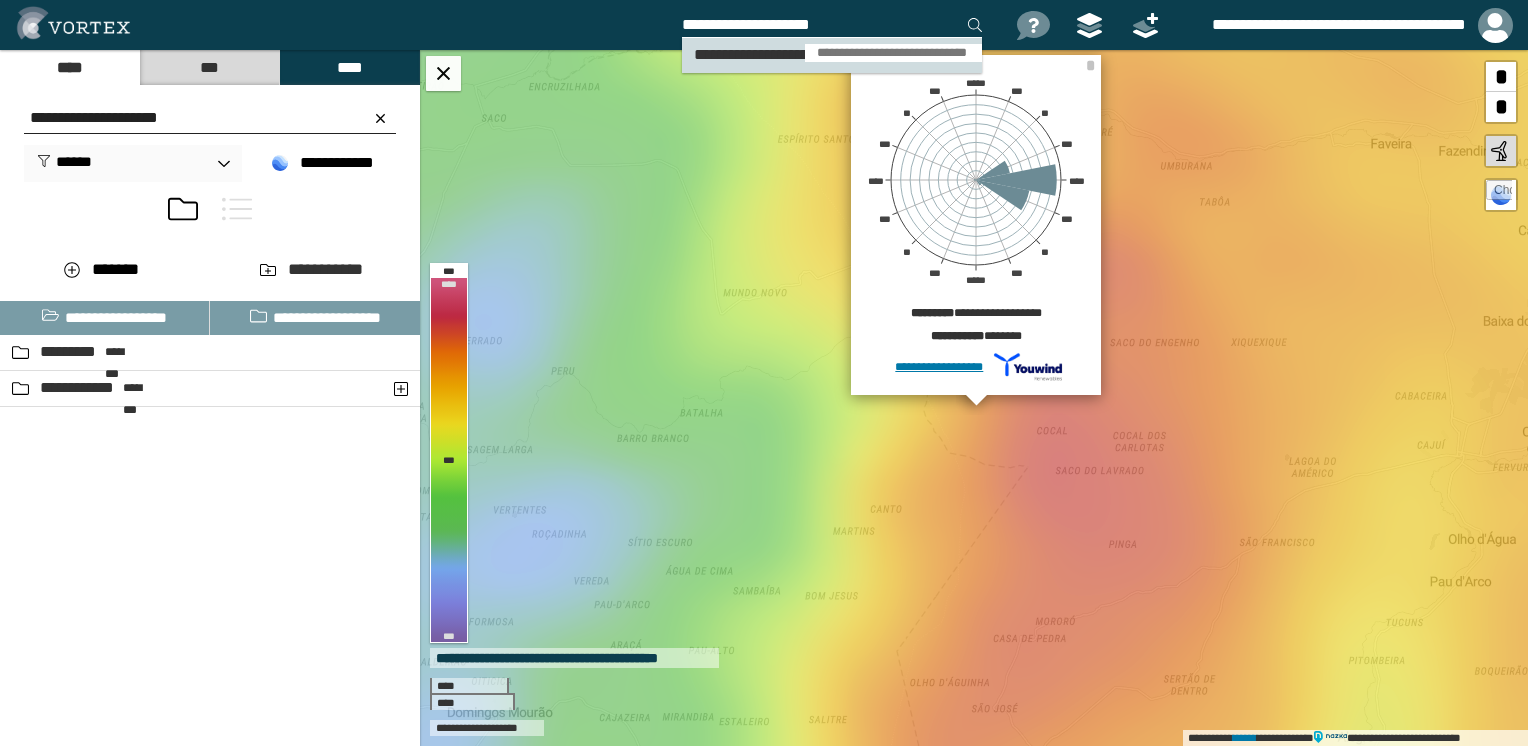 type on "**********" 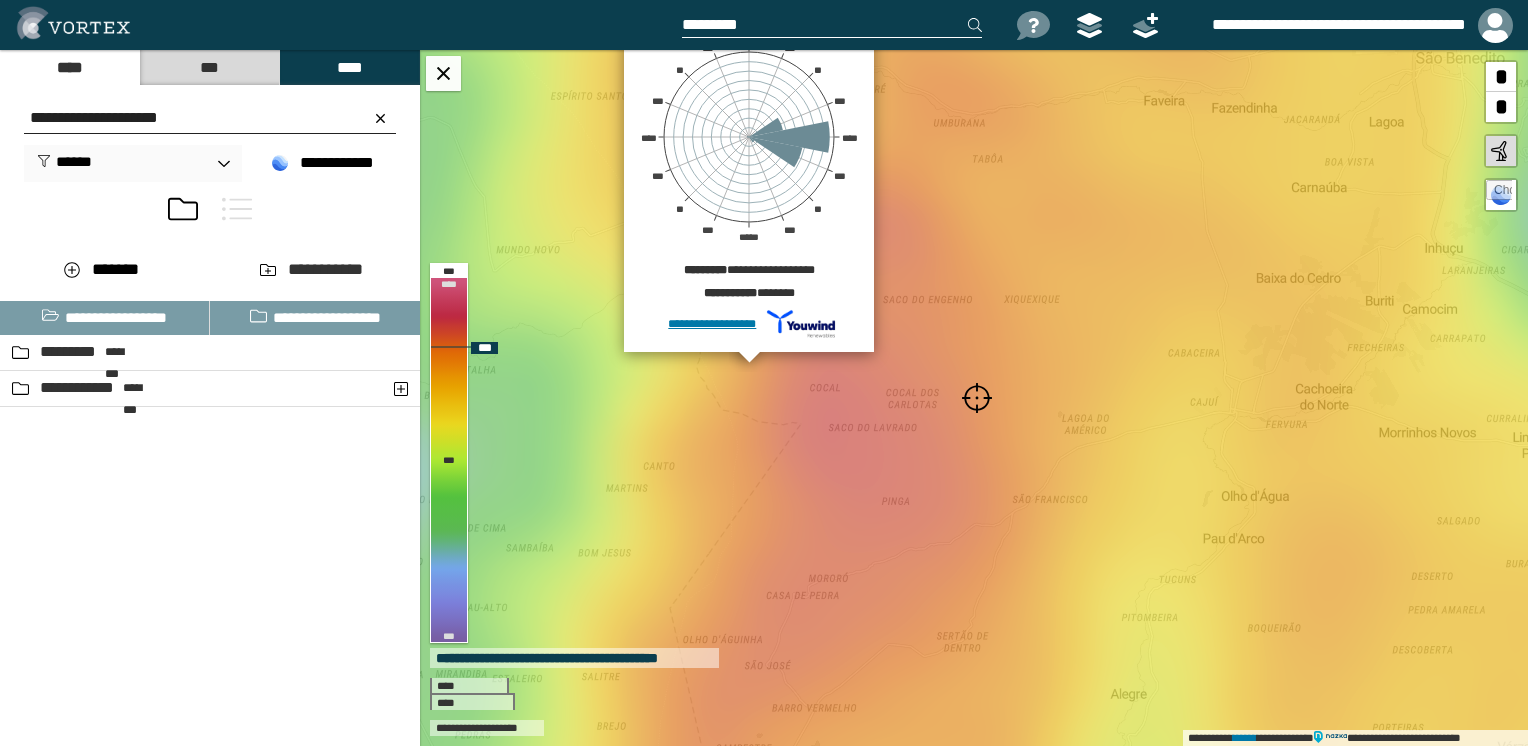 click at bounding box center [977, 398] 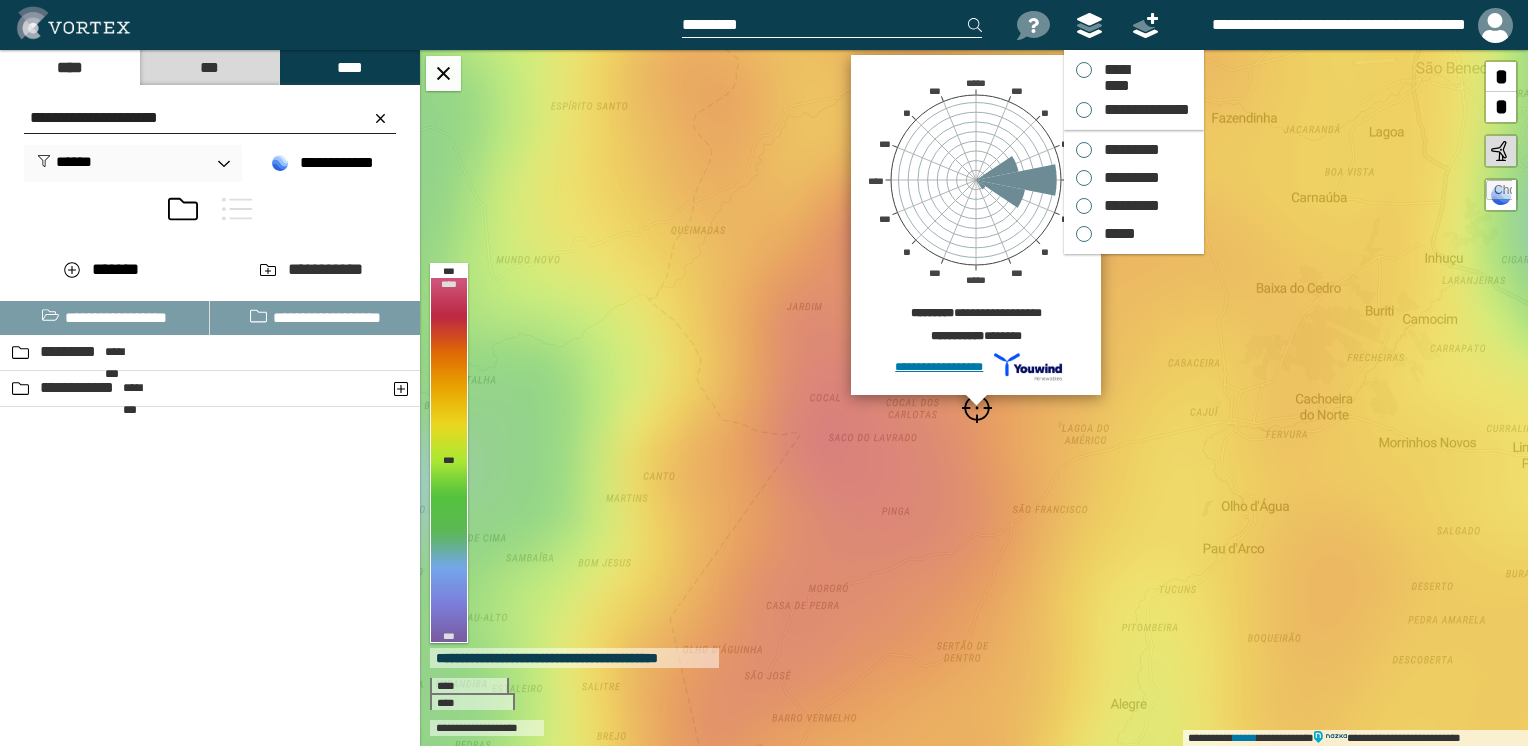 click at bounding box center [1089, 25] 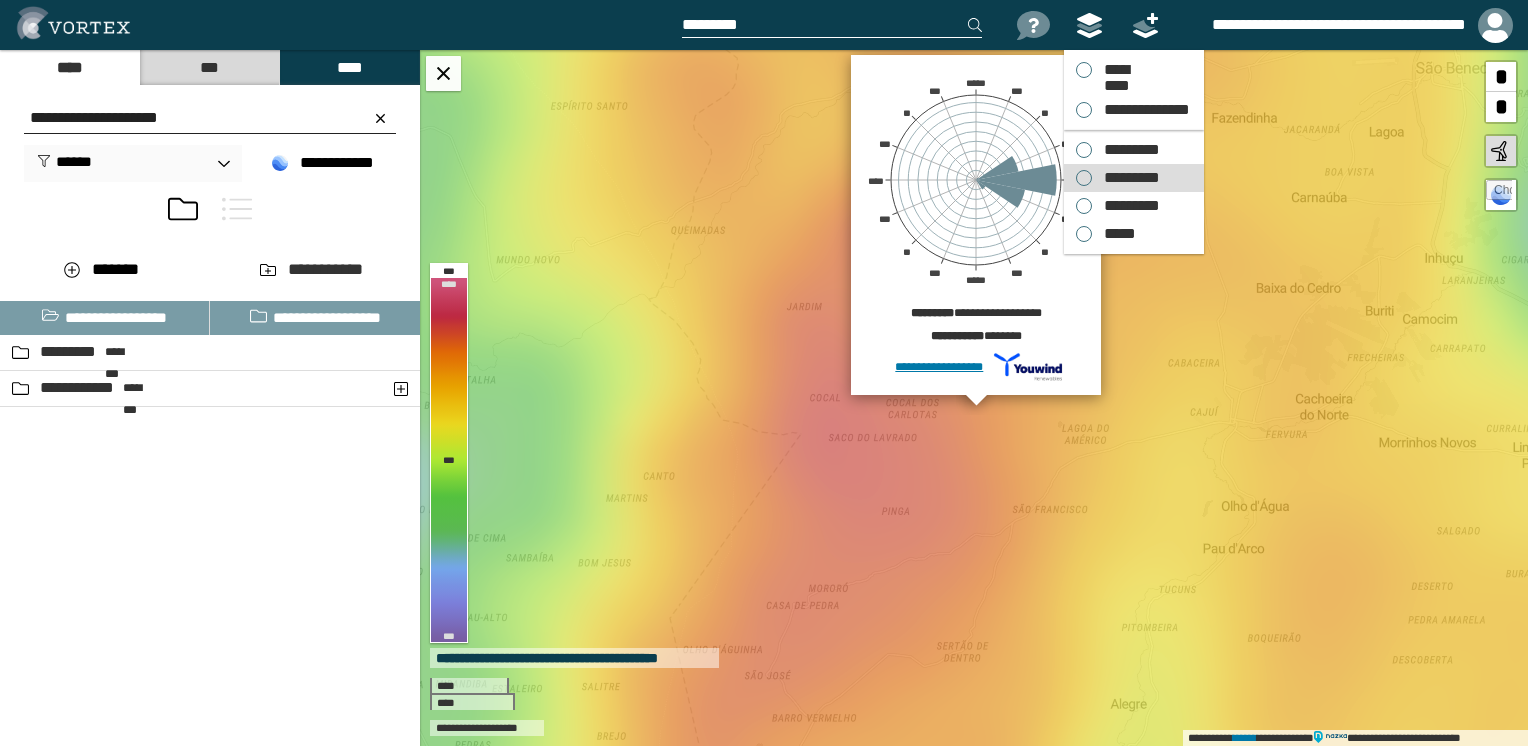 click on "*********" at bounding box center (1127, 178) 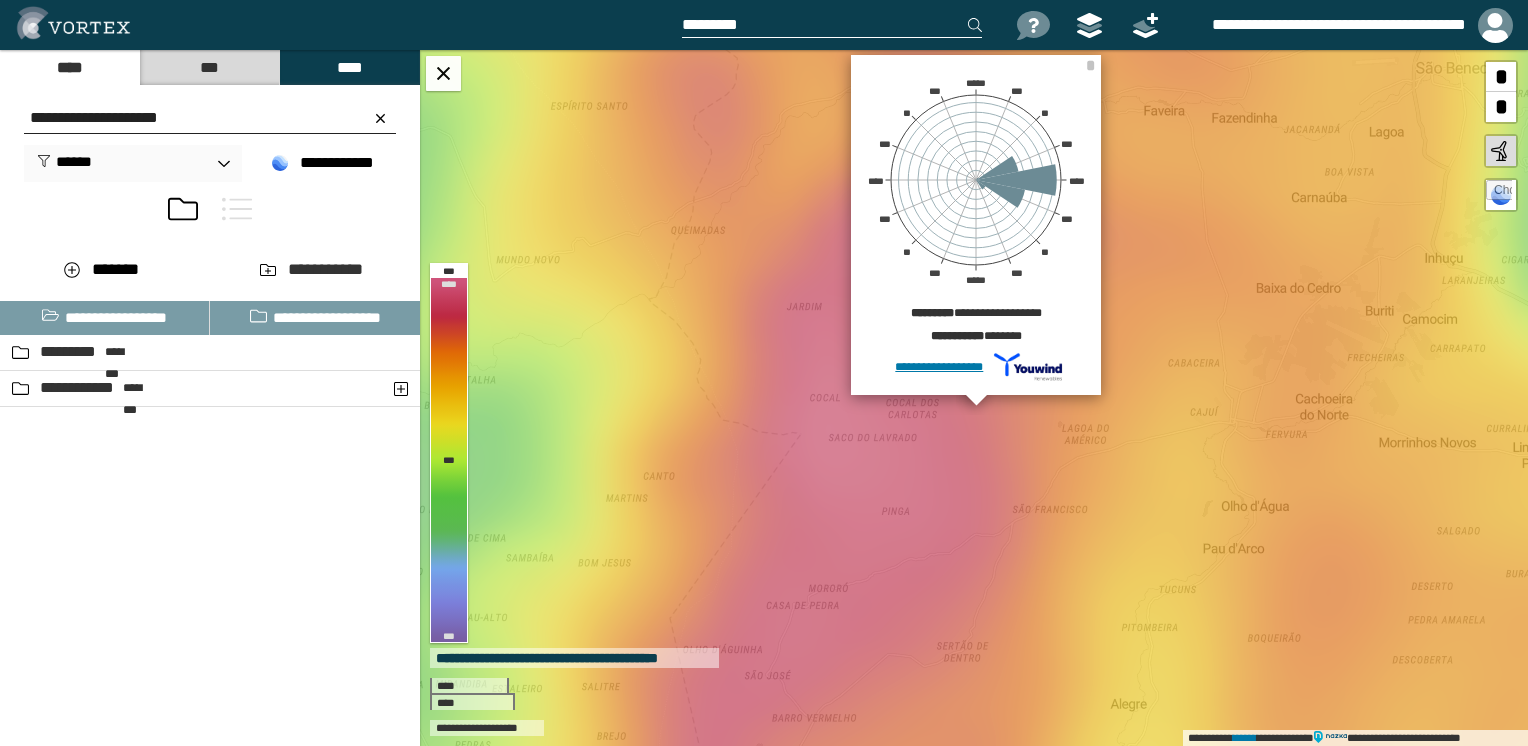 click at bounding box center [832, 25] 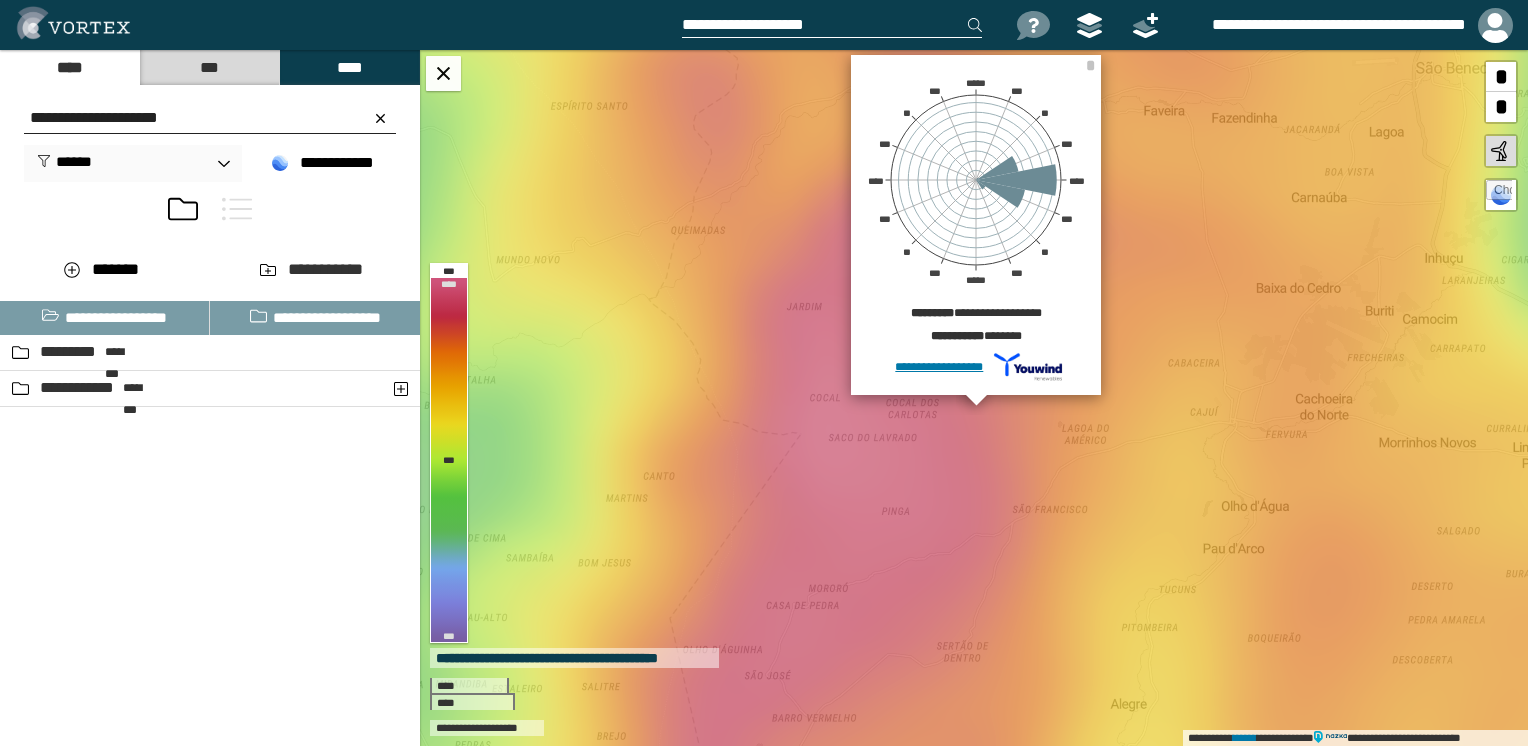 click on "**********" at bounding box center (832, 25) 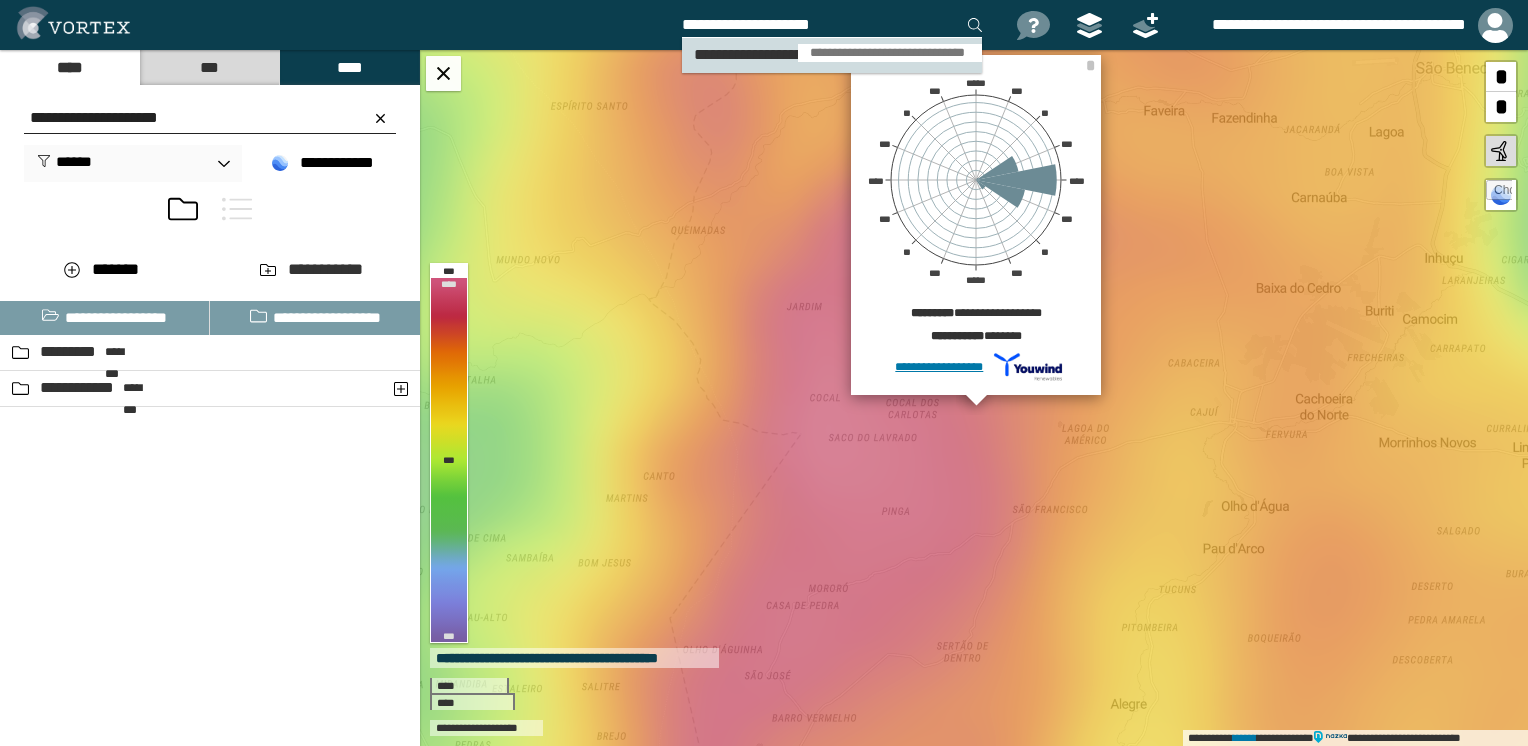 type on "**********" 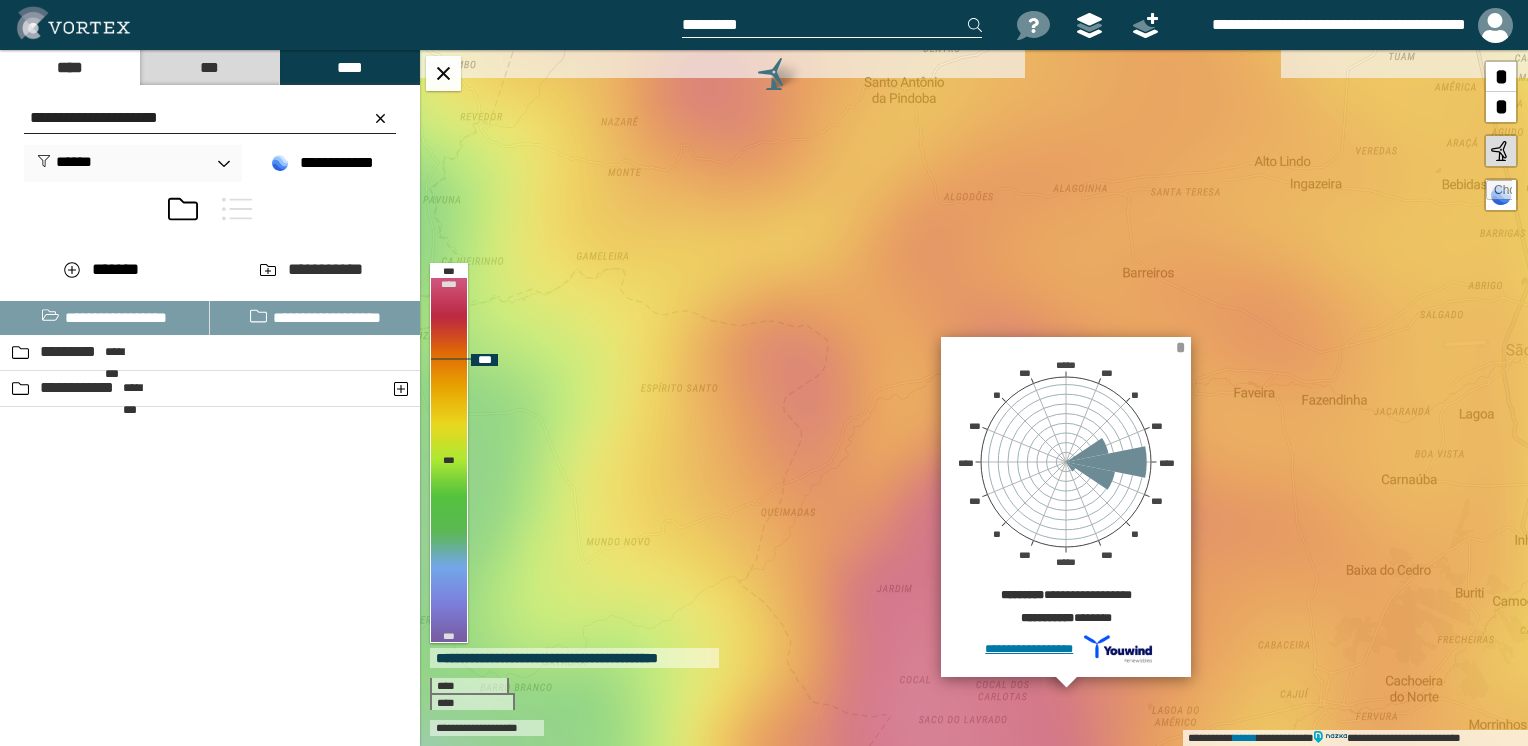 click on "*" at bounding box center [1180, 347] 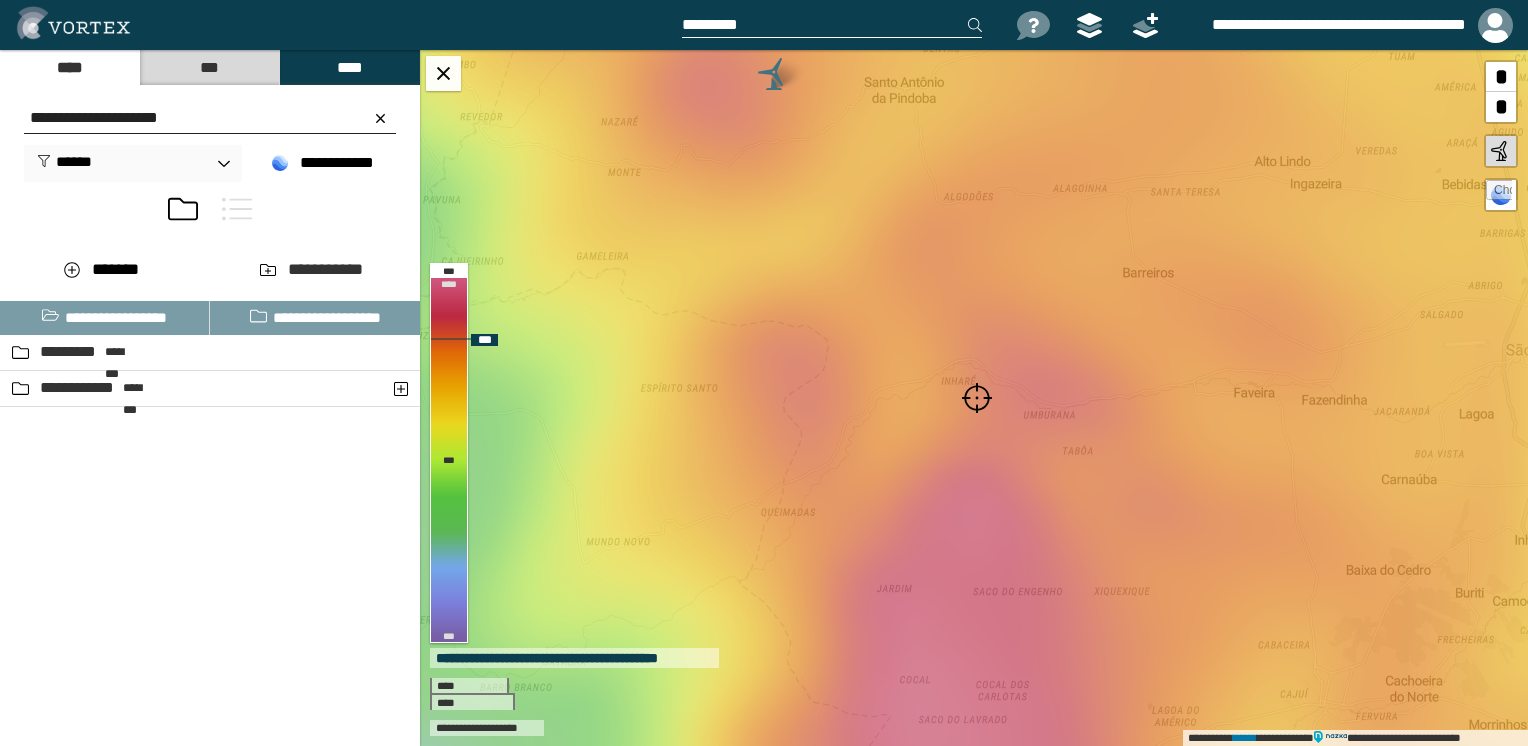 click at bounding box center (977, 398) 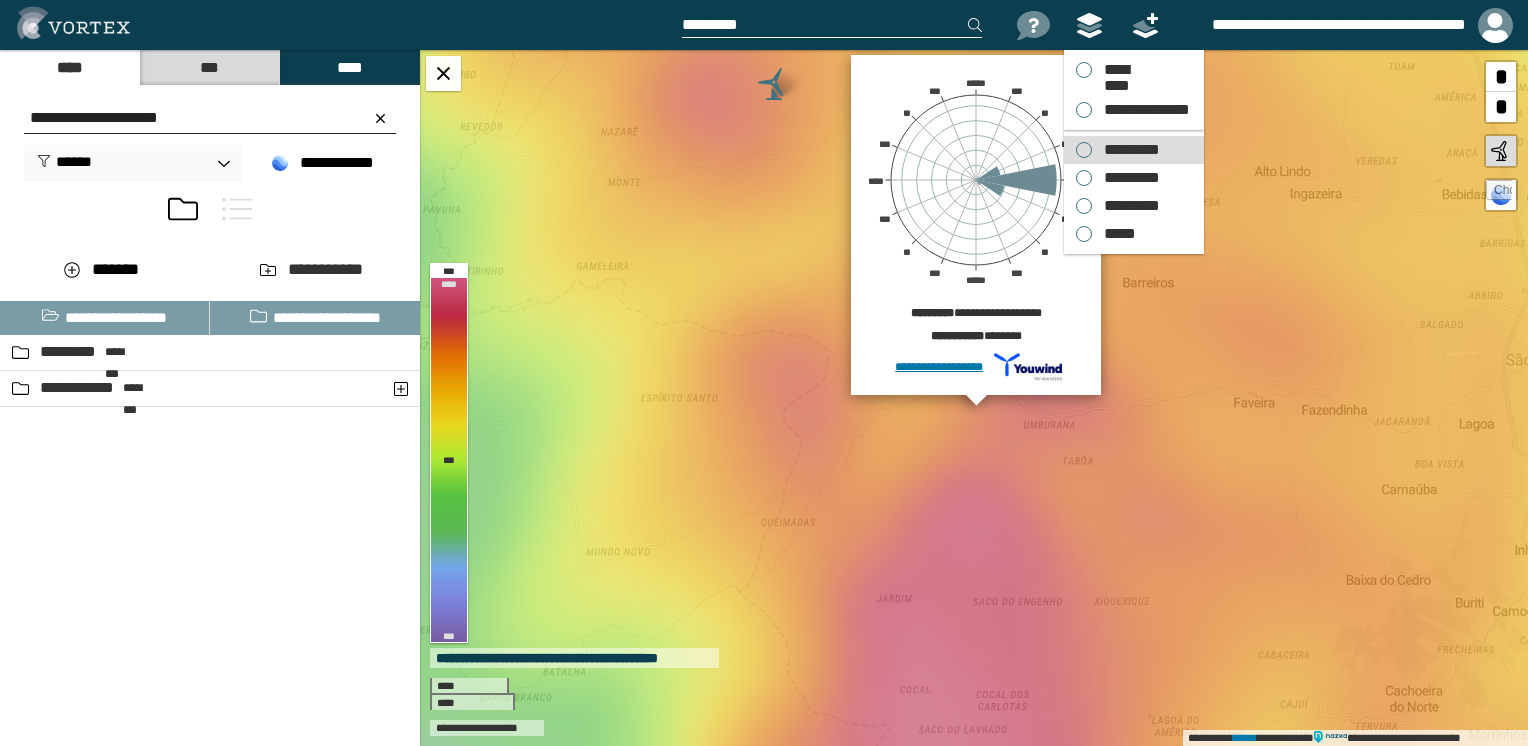 click on "*********" at bounding box center (1127, 150) 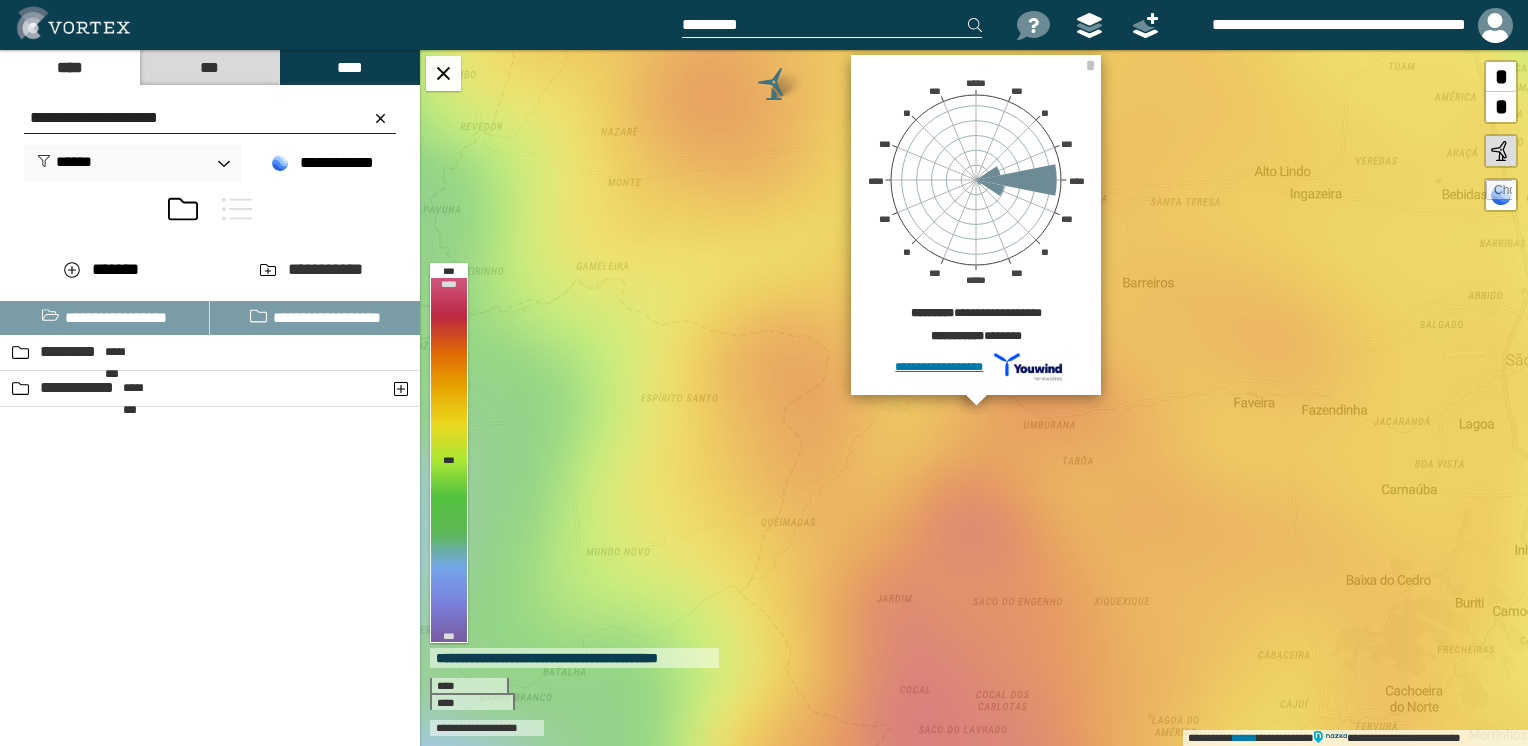 click at bounding box center [832, 25] 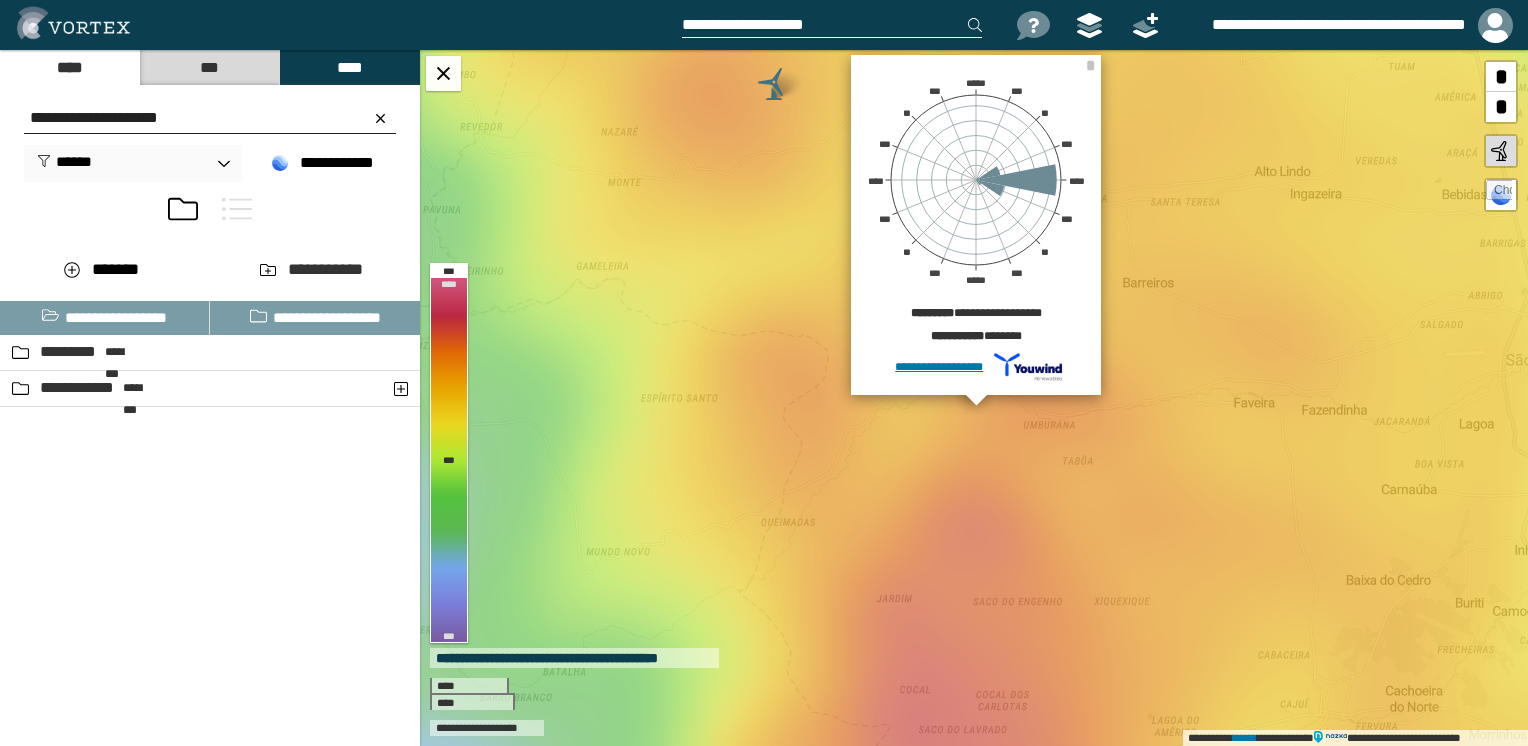 click on "**********" at bounding box center [832, 25] 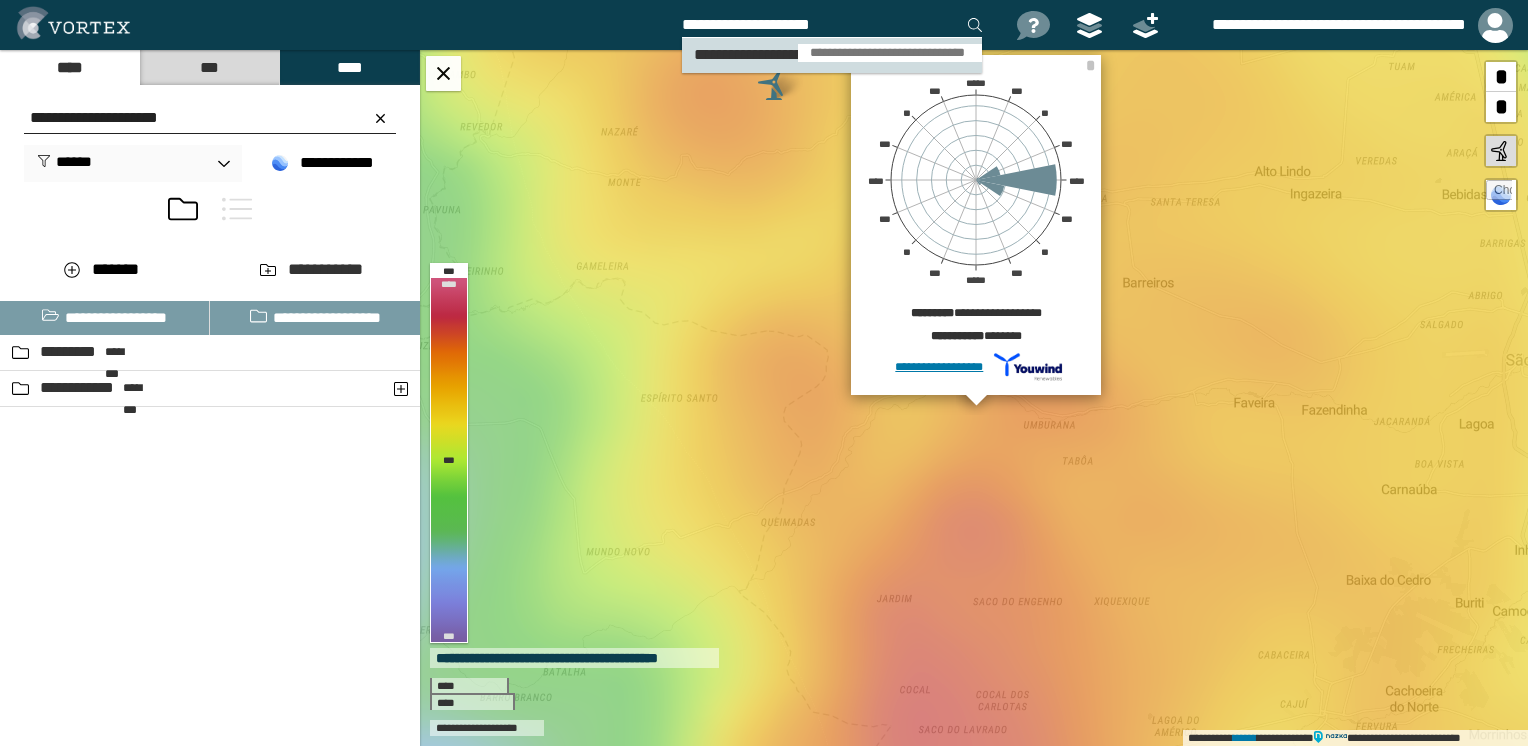 type on "**********" 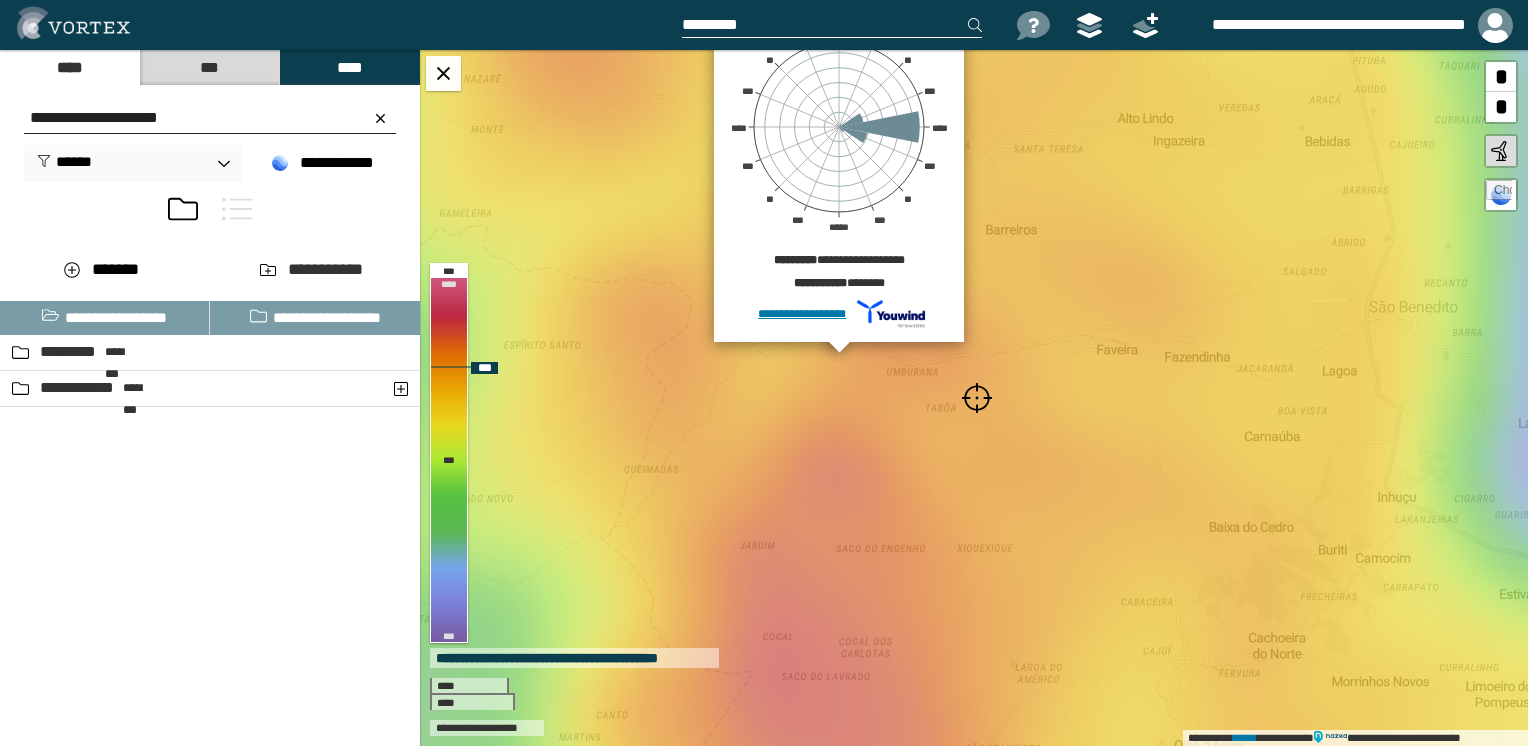 click at bounding box center (977, 398) 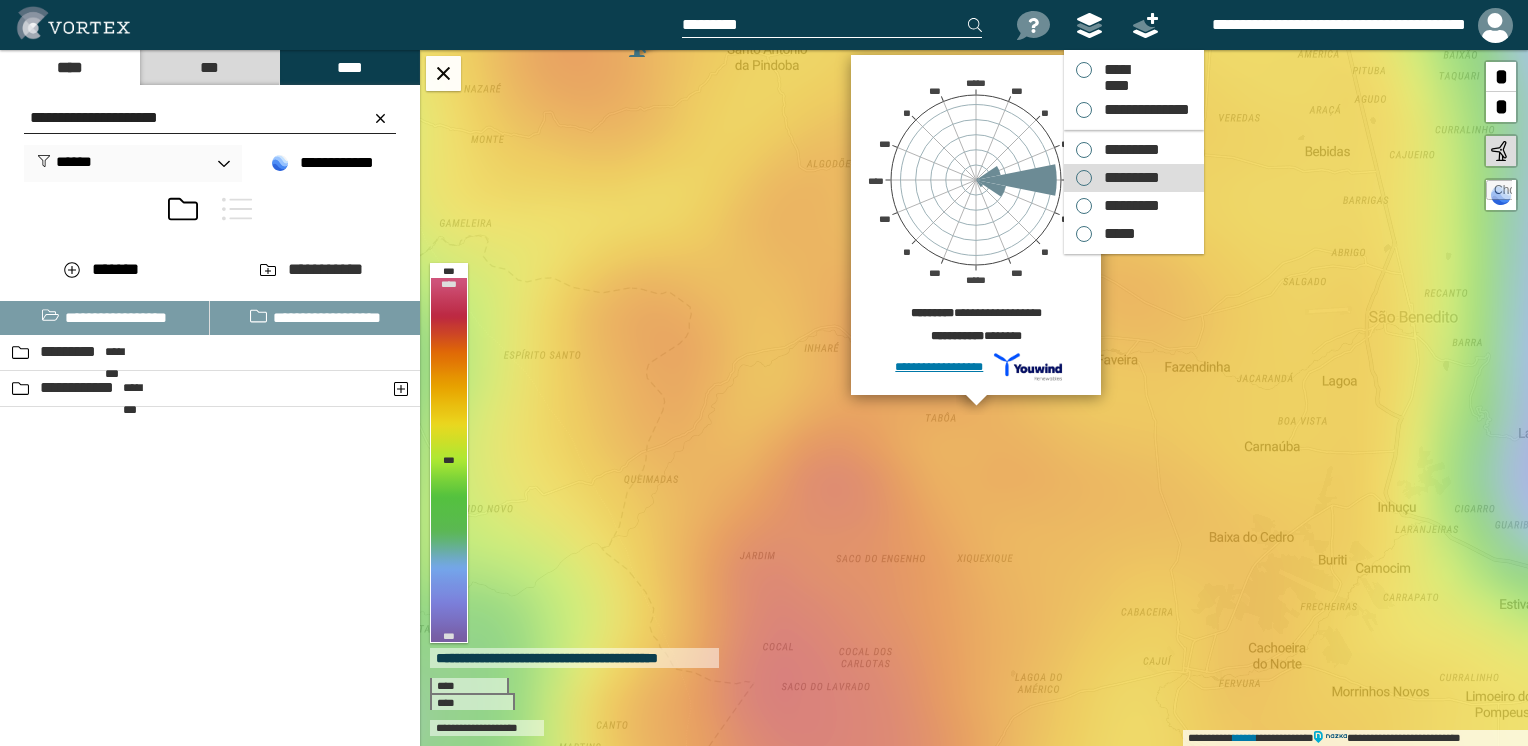 click on "*********" at bounding box center (1127, 178) 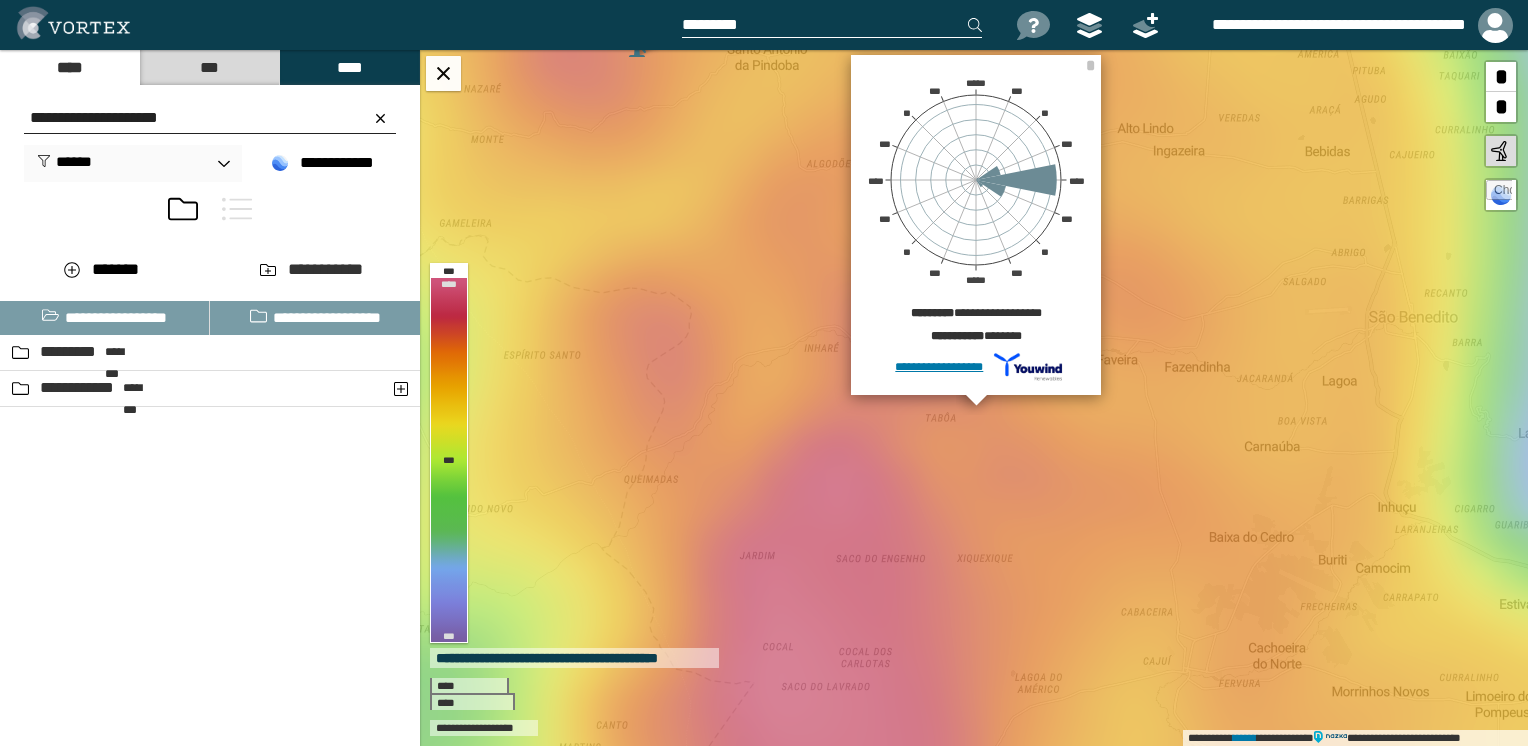 drag, startPoint x: 157, startPoint y: 118, endPoint x: 27, endPoint y: 114, distance: 130.06152 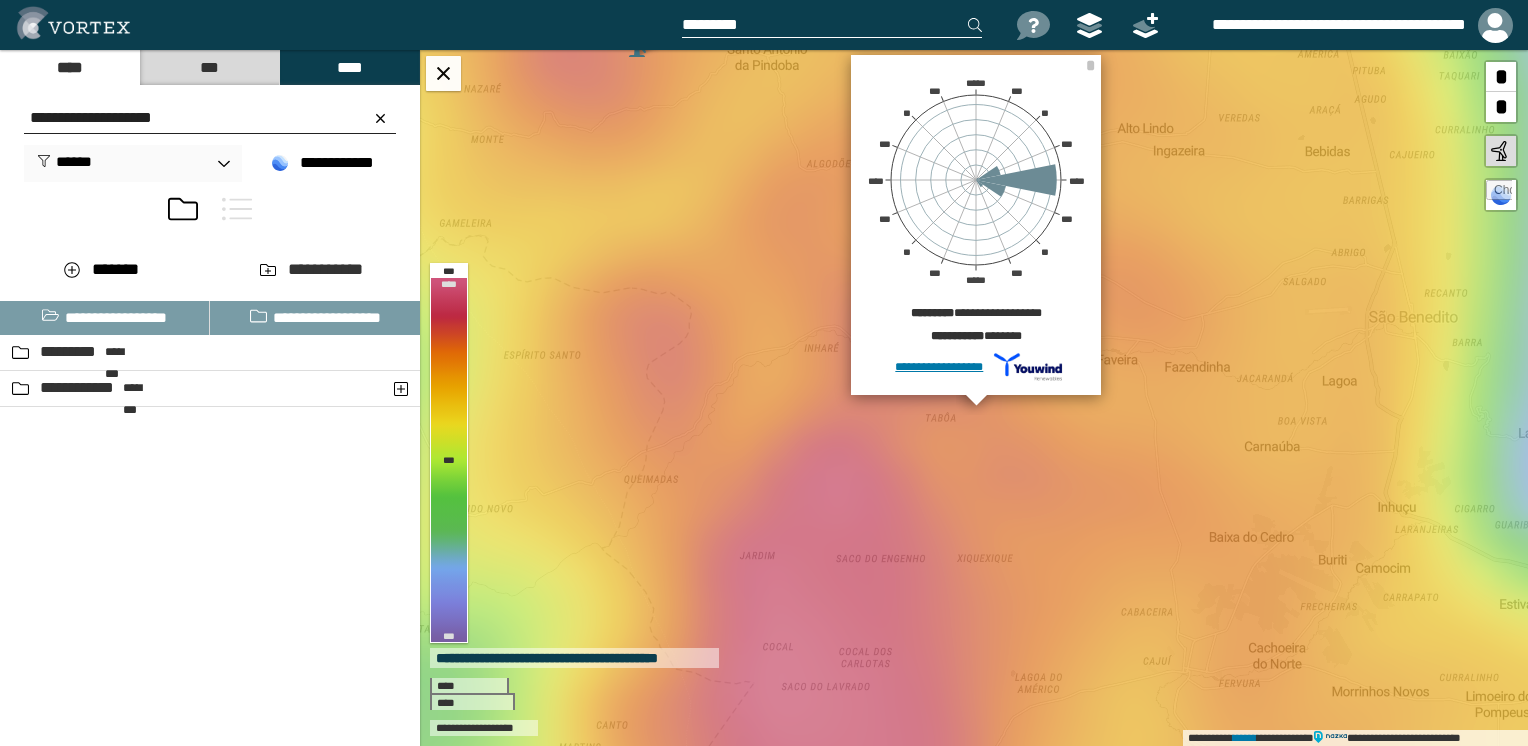click on "**********" at bounding box center [210, 118] 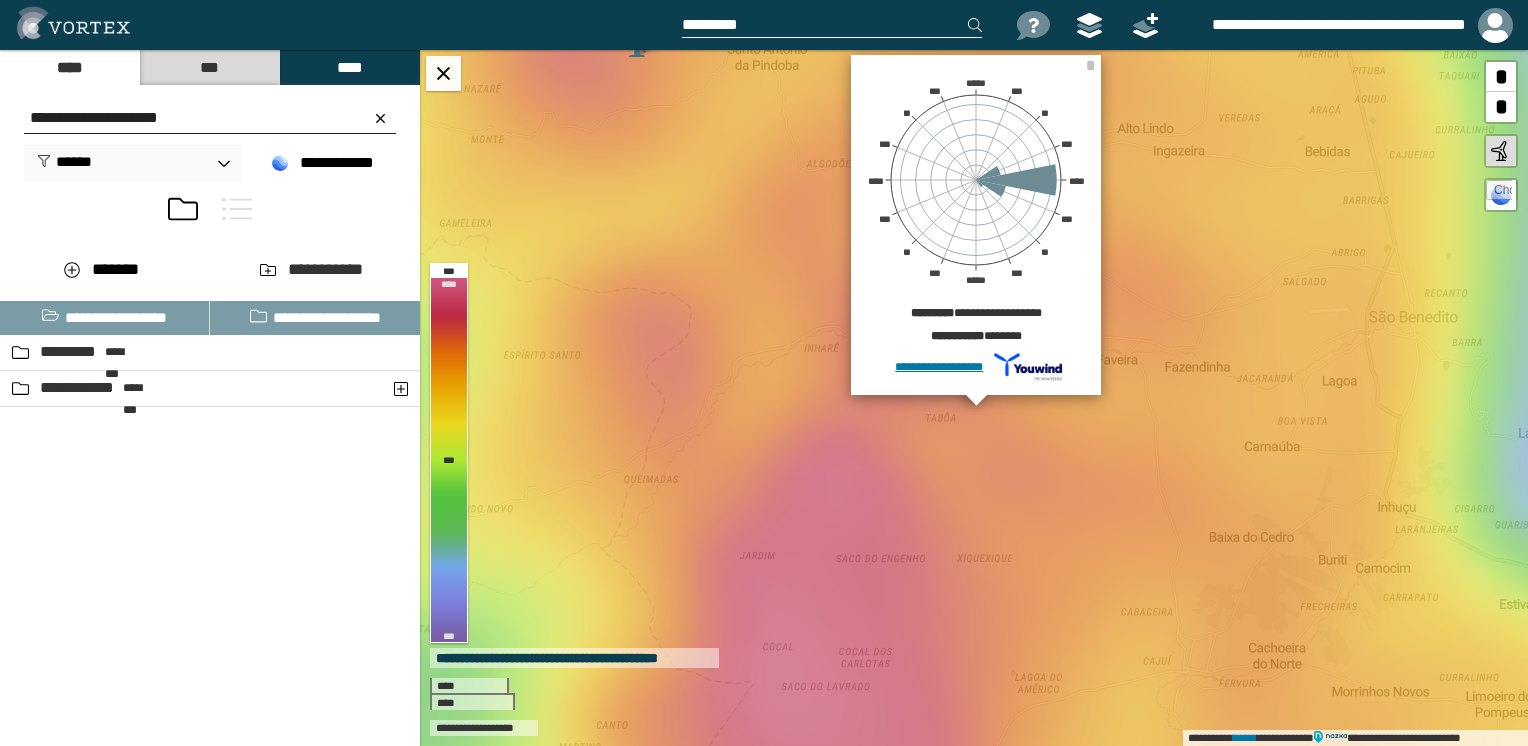 type on "**********" 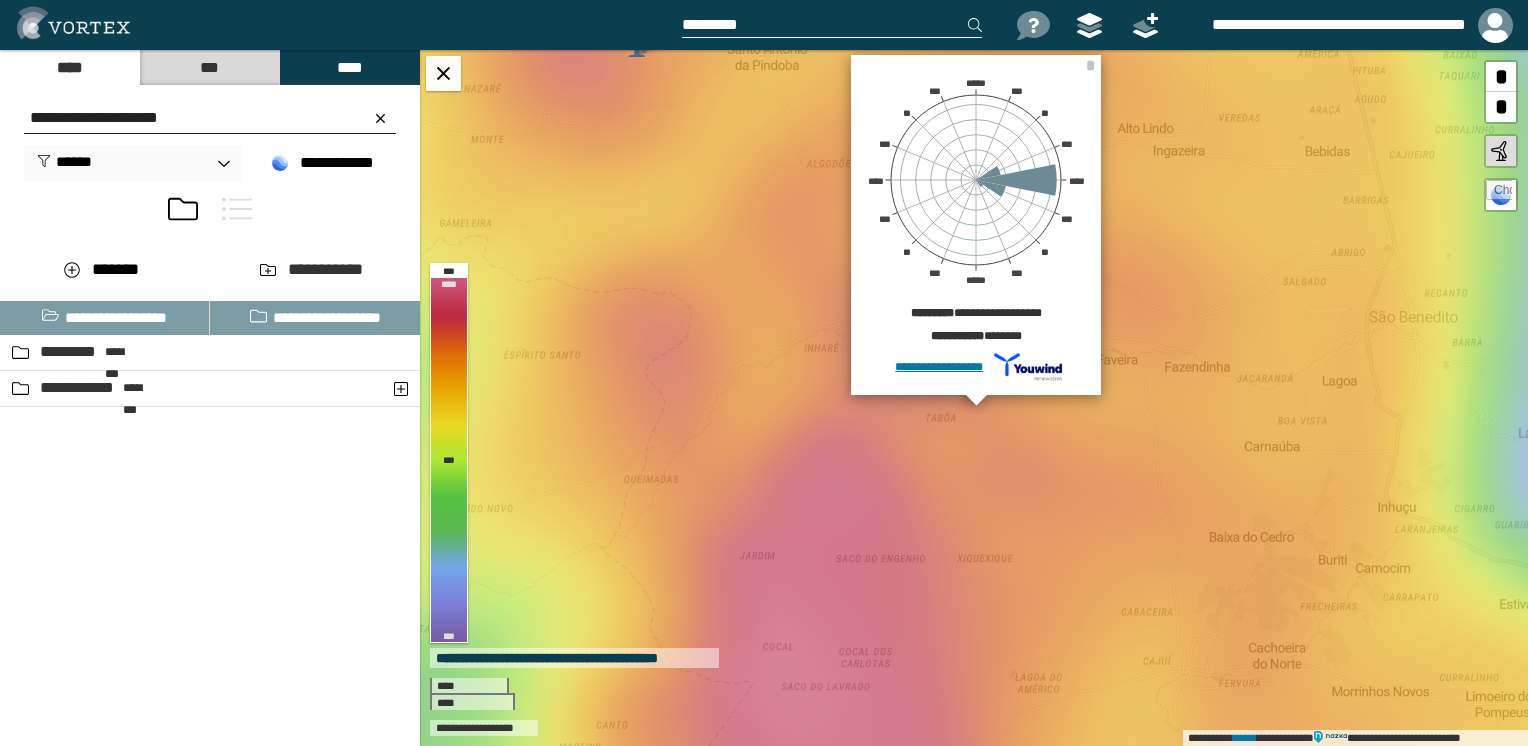 drag, startPoint x: 184, startPoint y: 118, endPoint x: -30, endPoint y: 114, distance: 214.03738 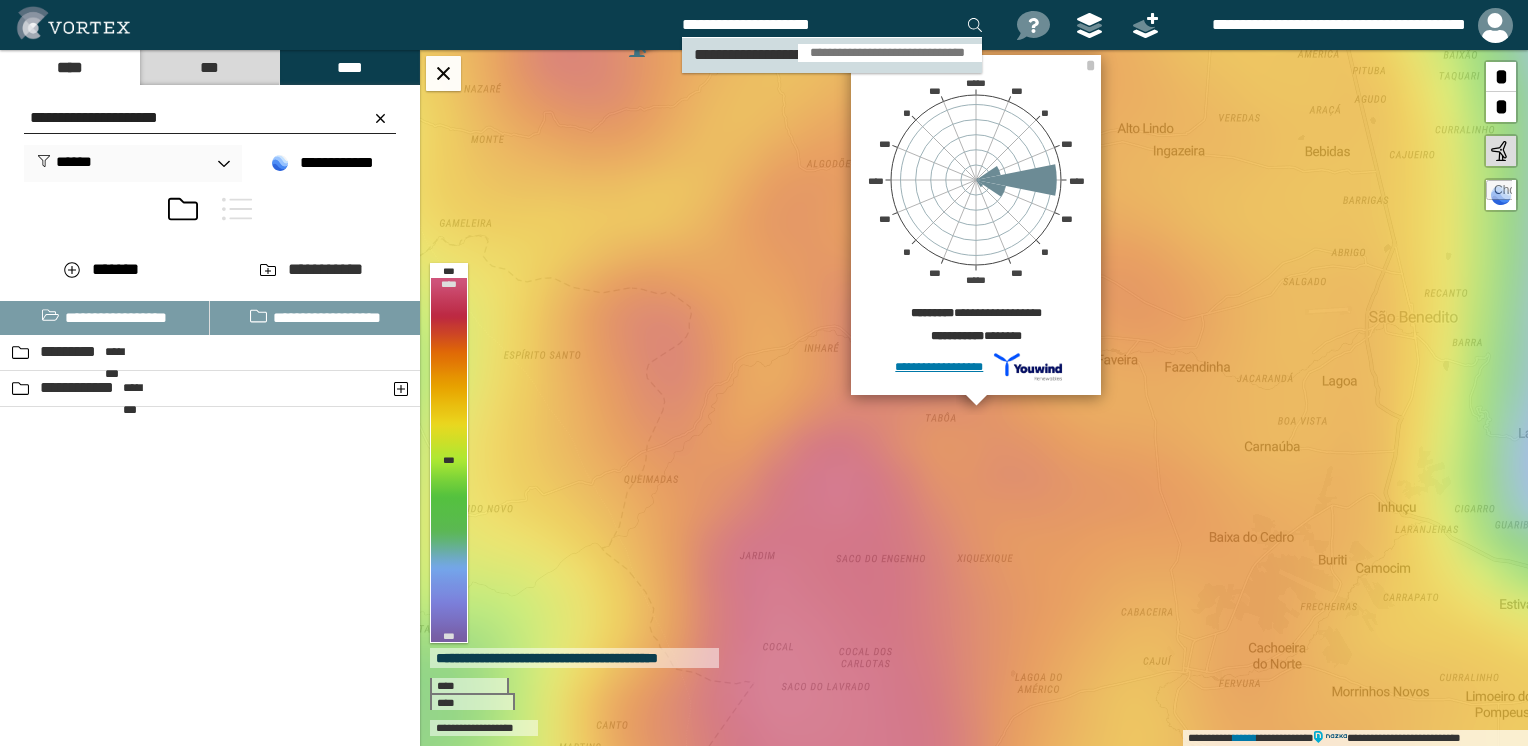 type on "**********" 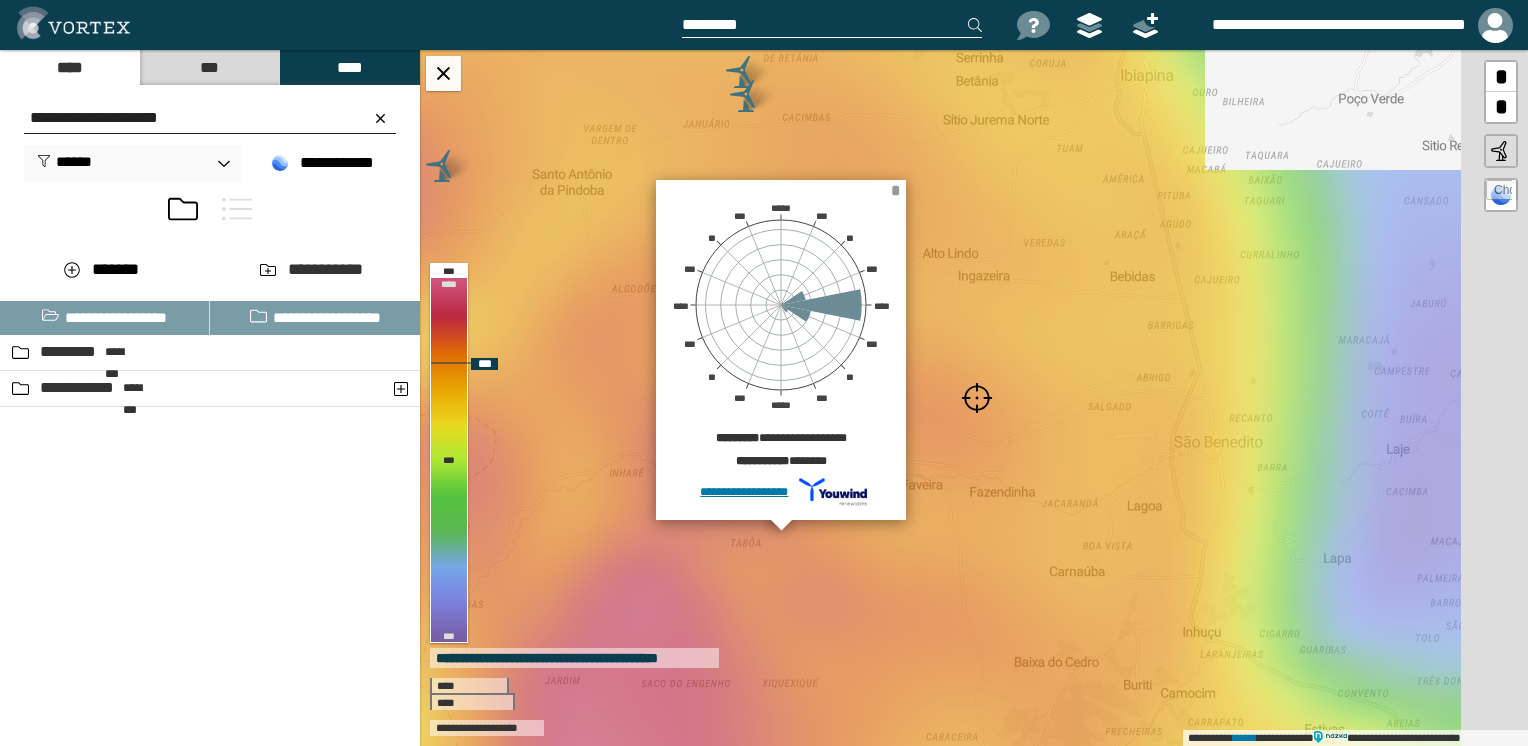 click on "*" at bounding box center [895, 190] 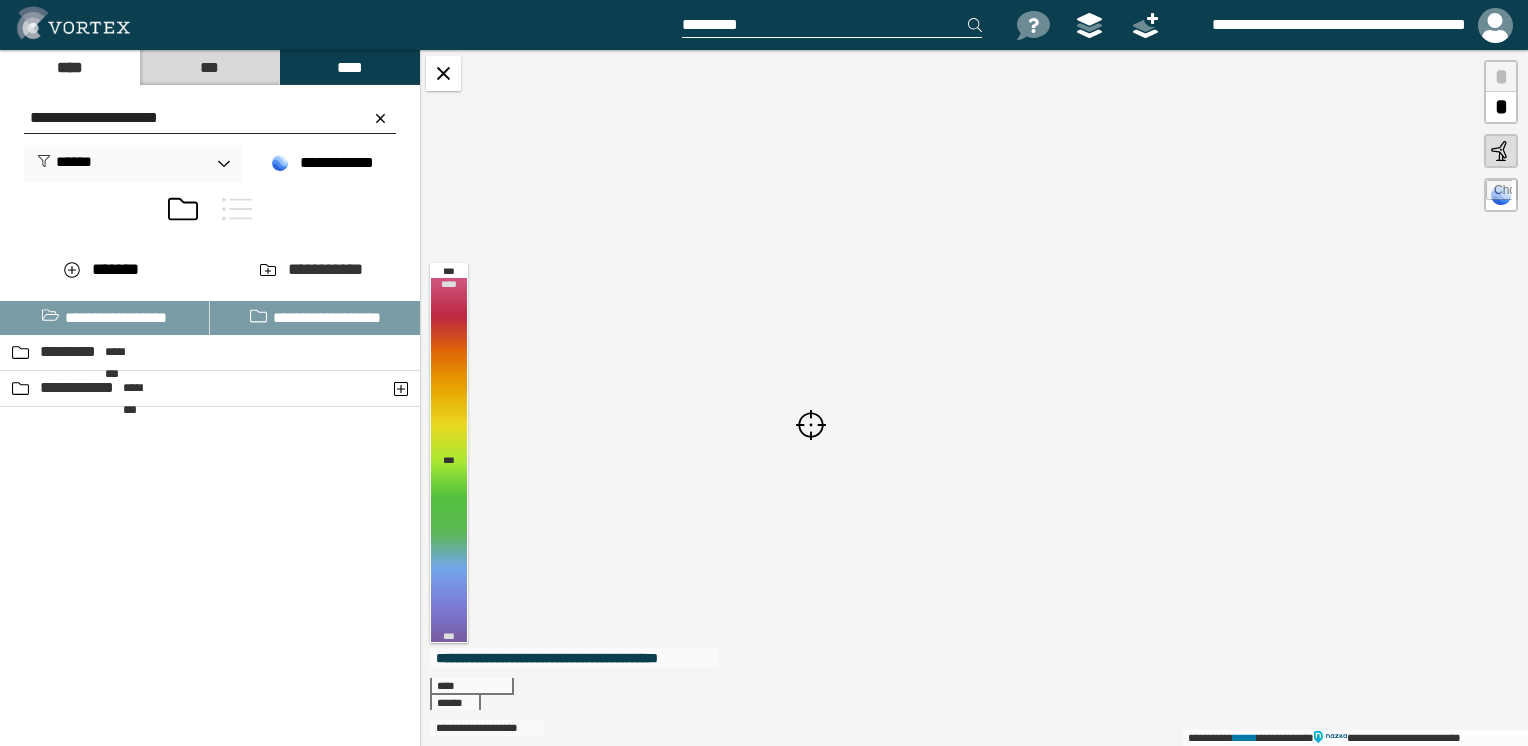 click at bounding box center (811, 425) 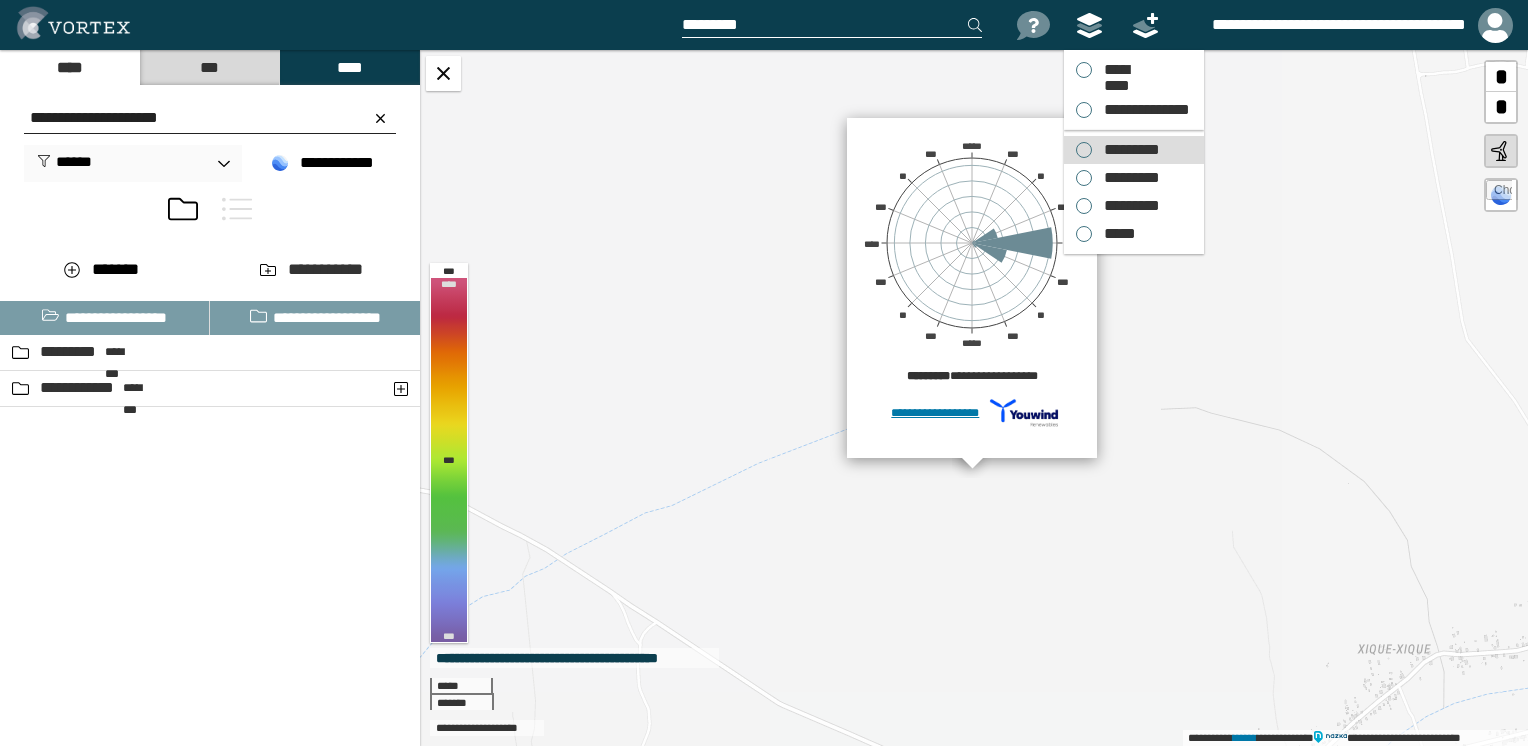 click on "*********" at bounding box center [1127, 150] 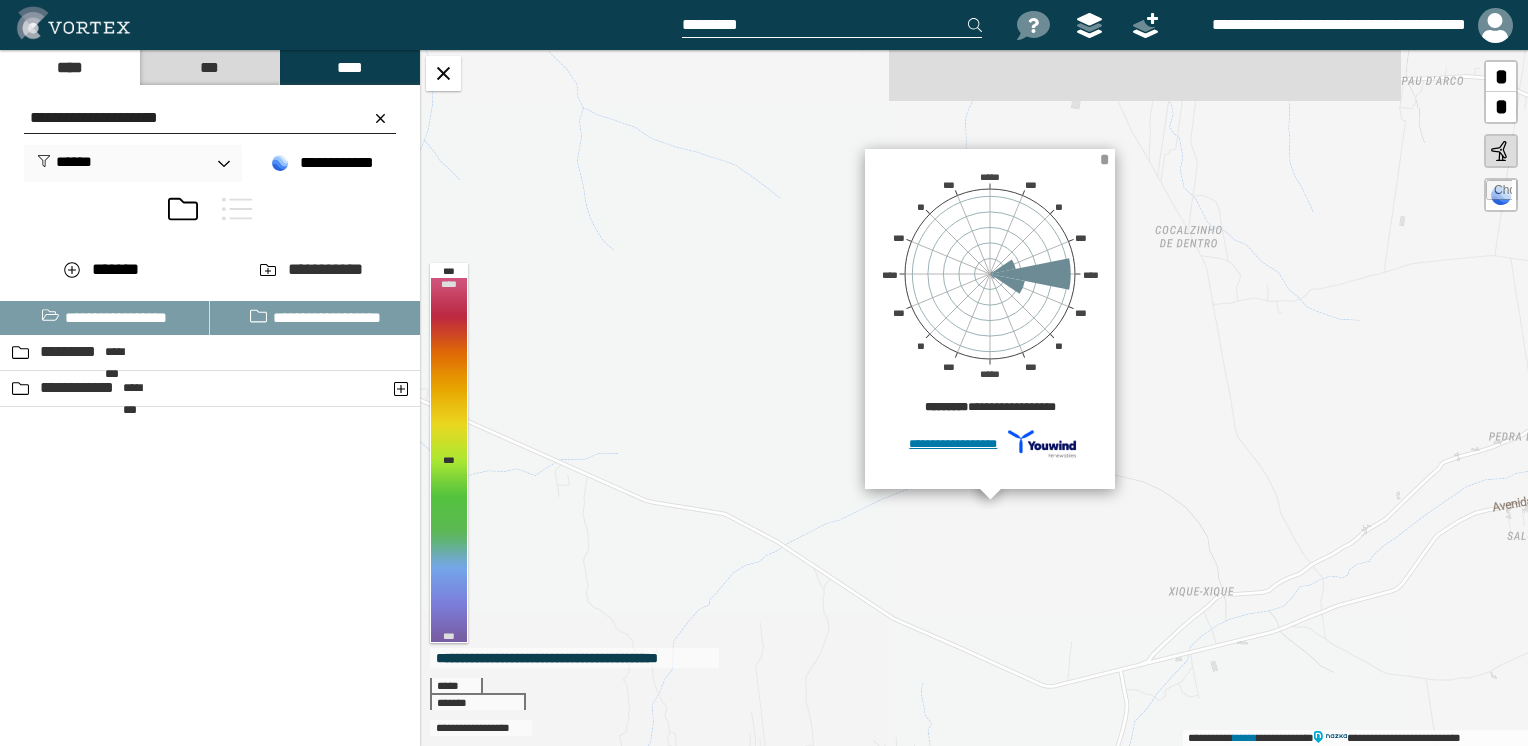 click on "*" at bounding box center (1104, 159) 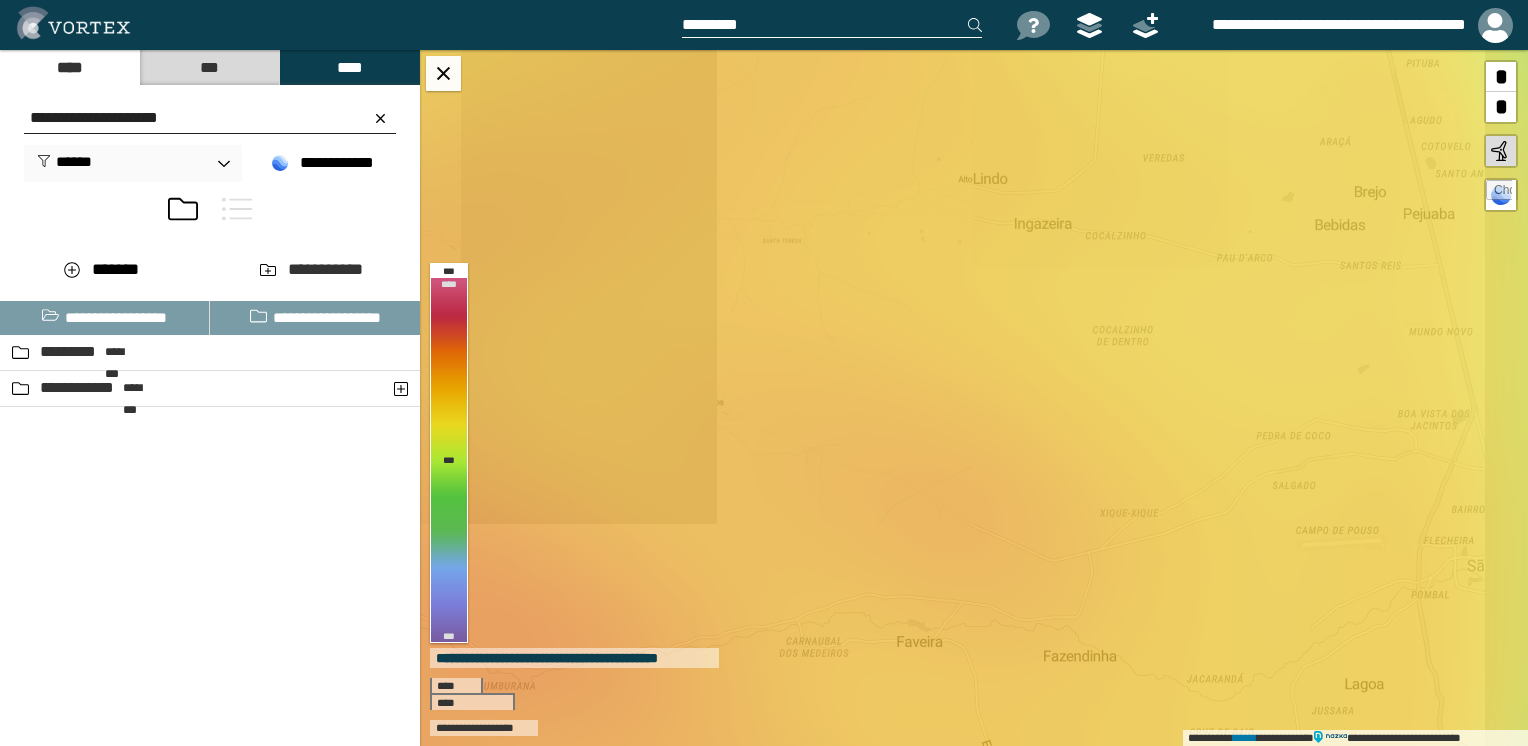 click at bounding box center [832, 25] 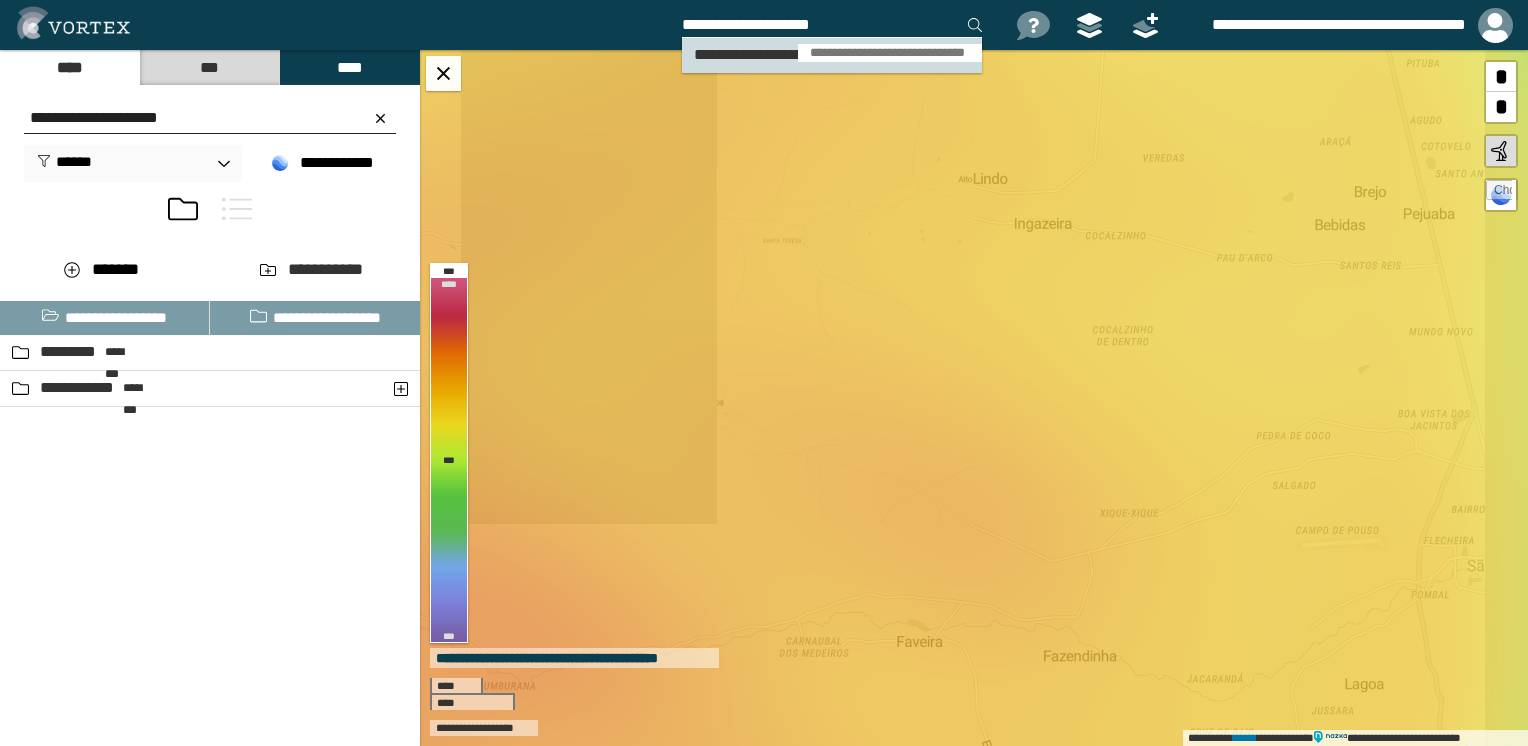 type on "**********" 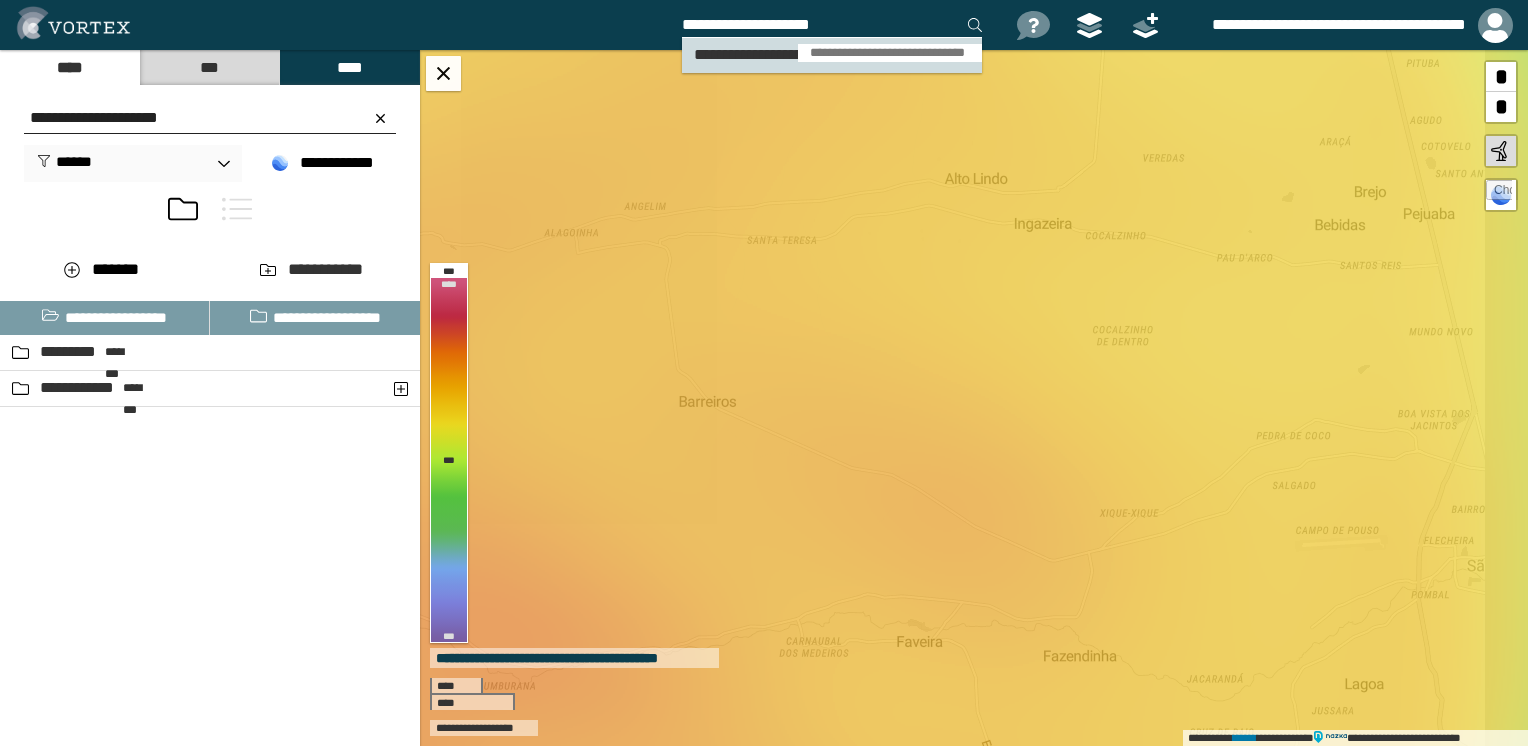 click on "**********" at bounding box center [889, 53] 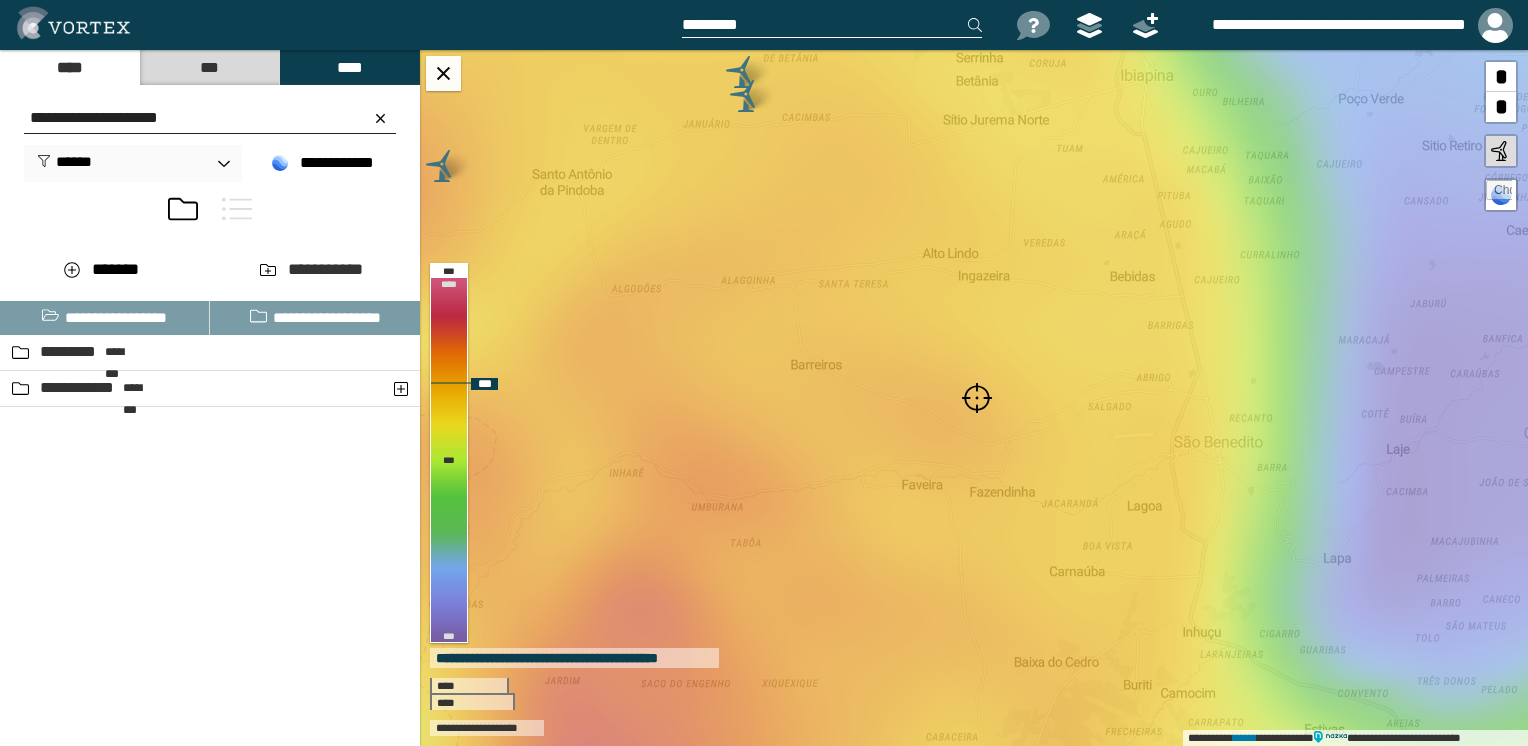 click at bounding box center [977, 398] 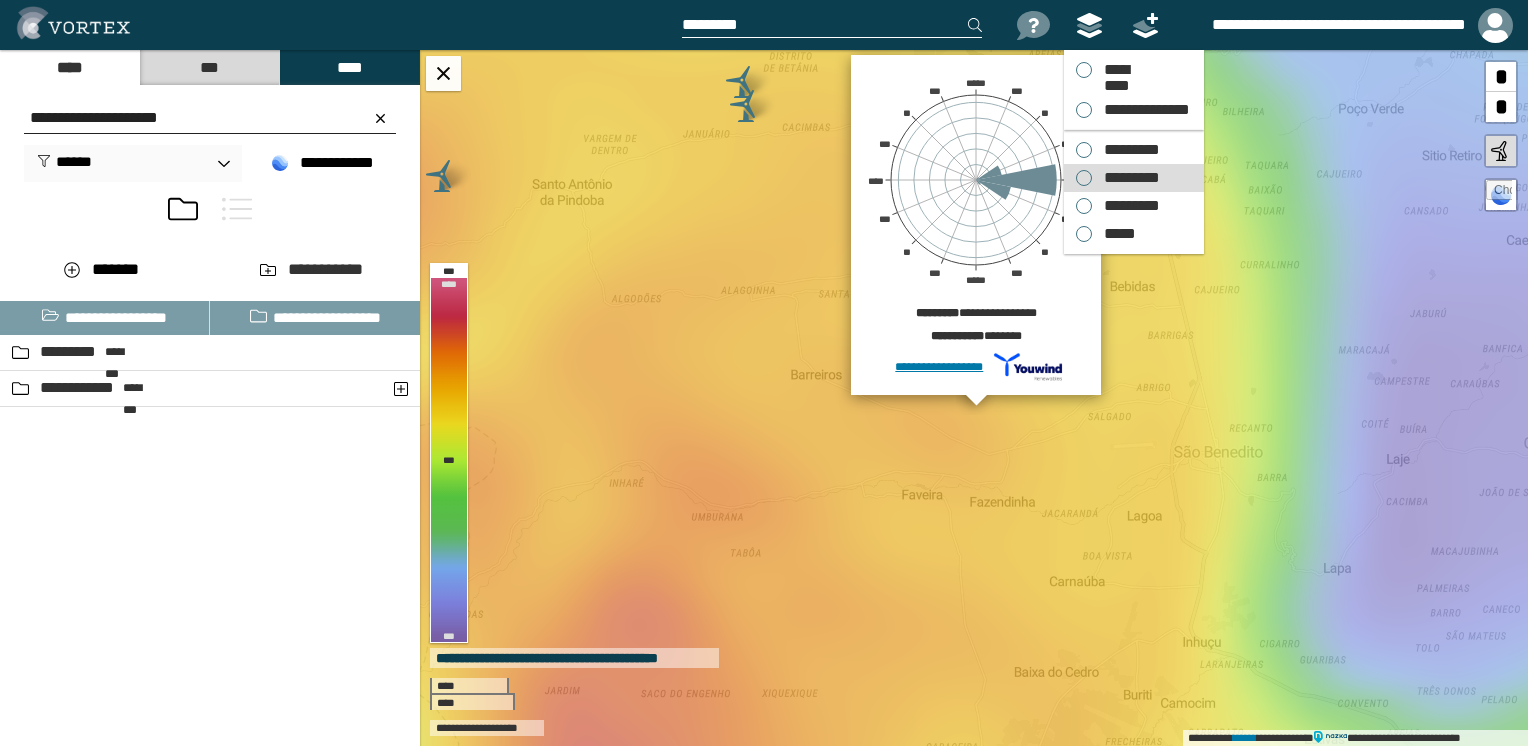 click on "*********" at bounding box center (1127, 178) 